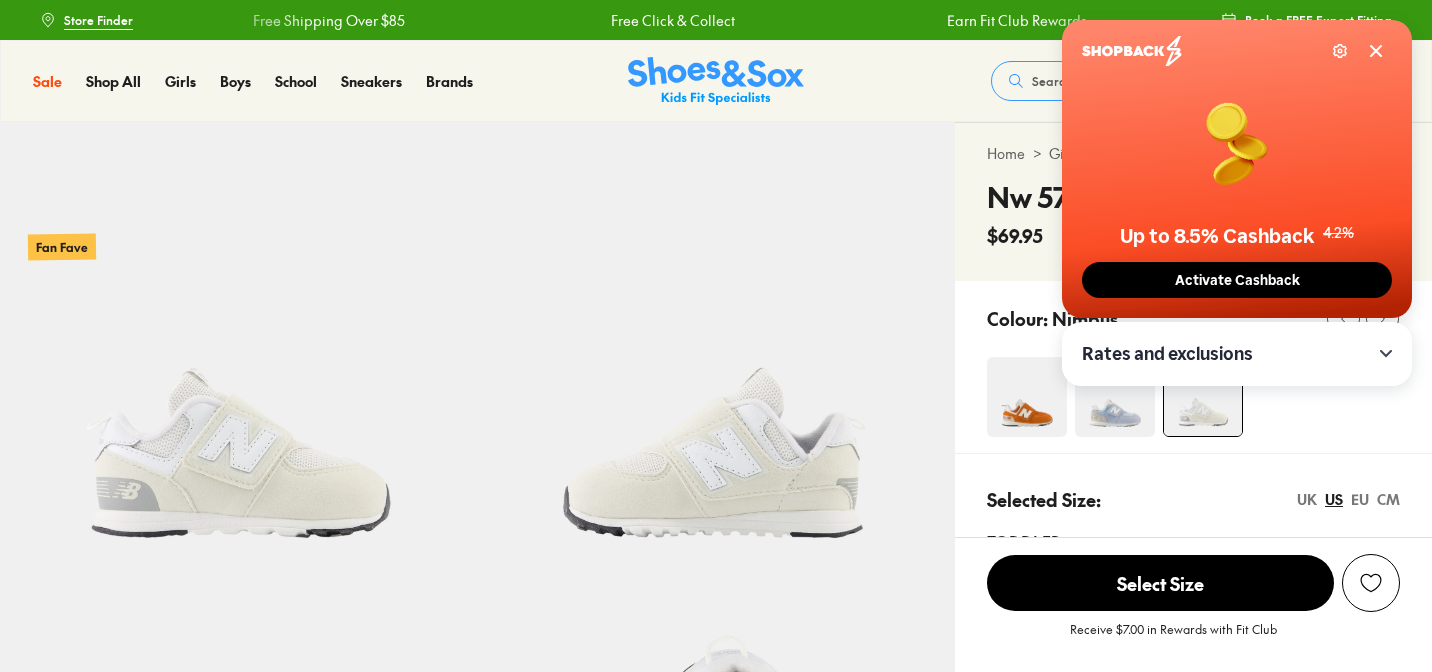 select on "*" 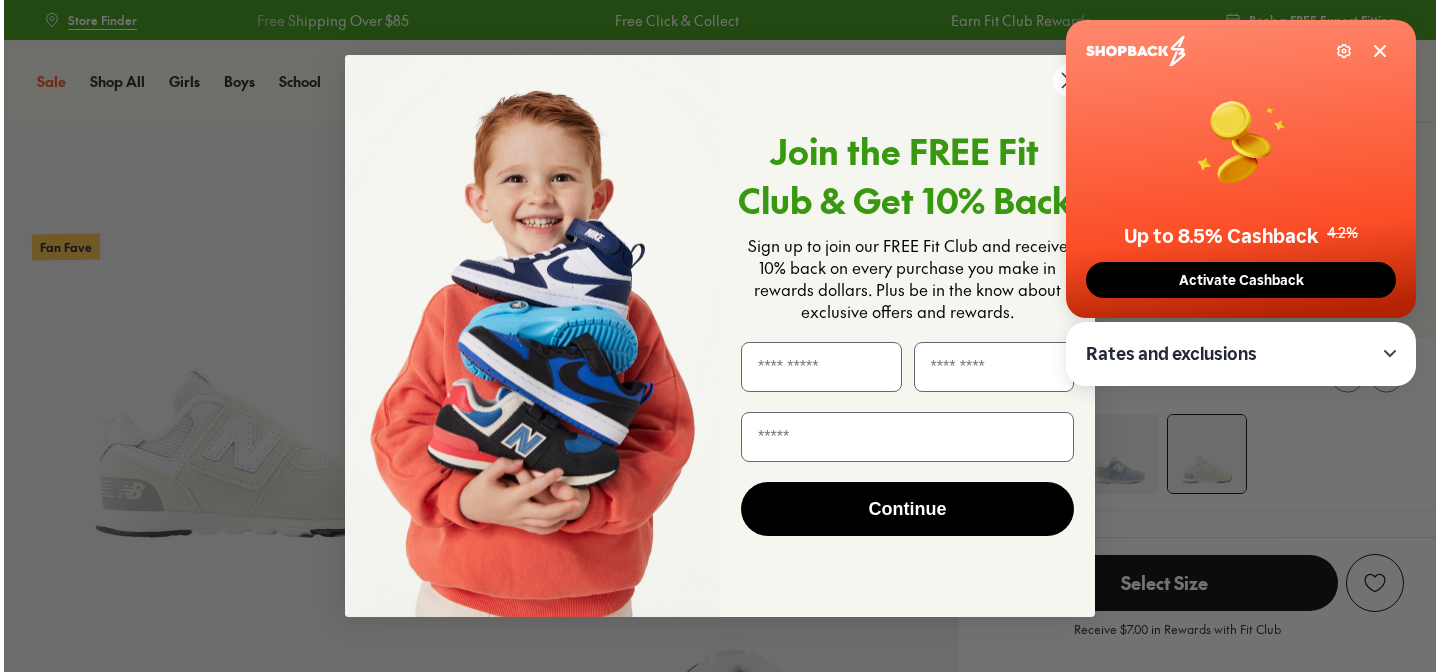 scroll, scrollTop: 0, scrollLeft: 0, axis: both 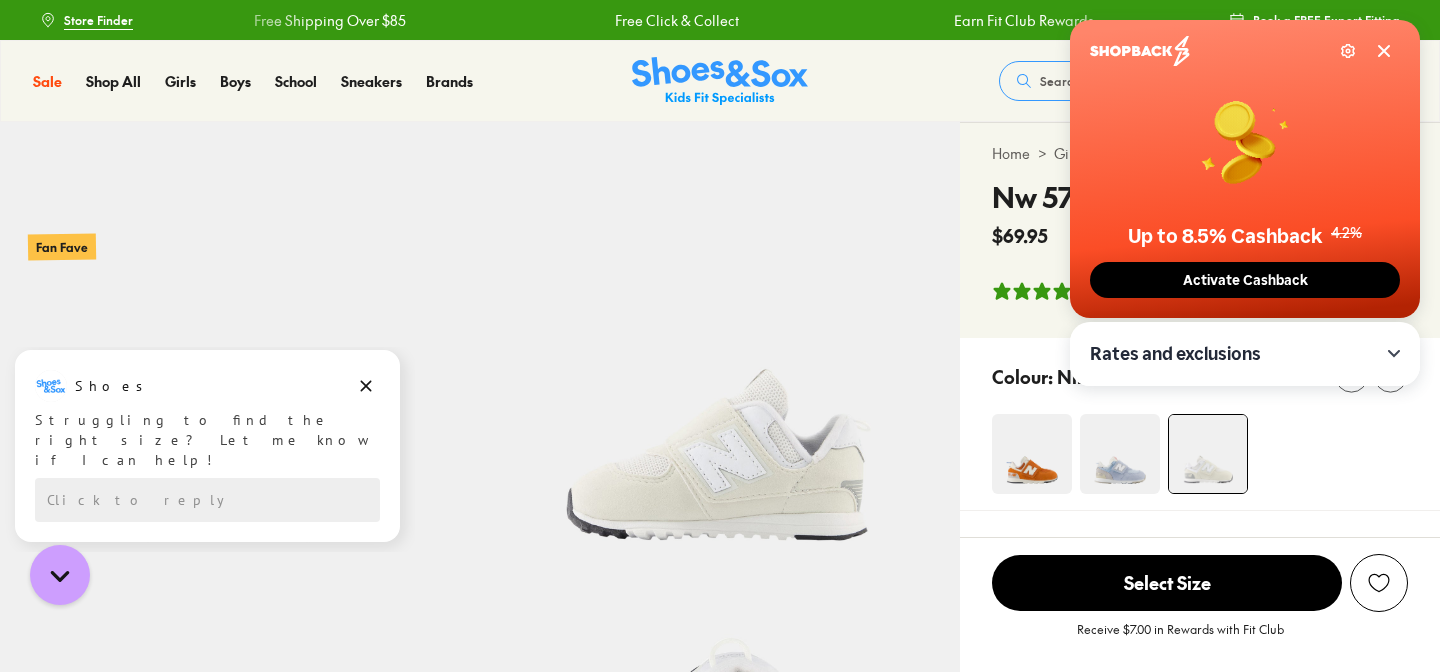 click on "Close dialog Join the FREE Fit Club & Get 10% Back Sign up to join our FREE Fit Club and receive 10% back on every purchase you make in rewards dollars. Plus be in the know about exclusive offers and rewards. Continue ******" at bounding box center (720, 336) 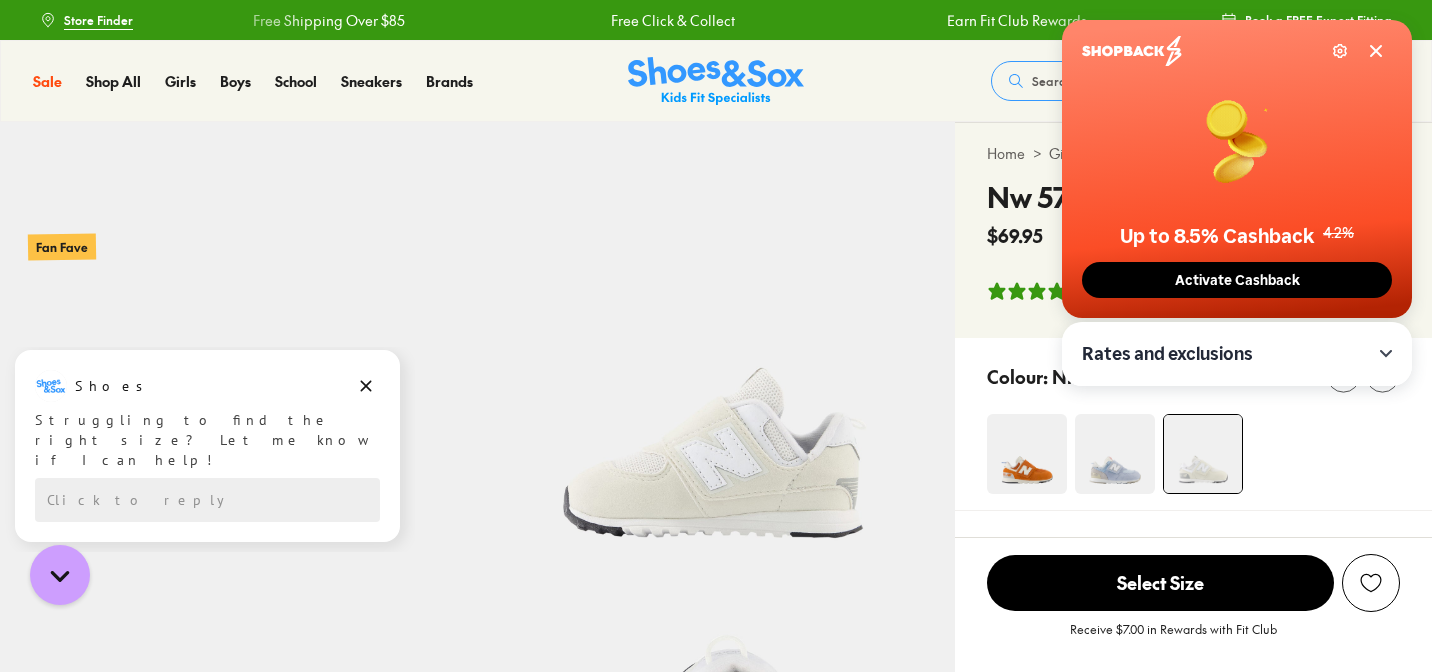 click on "Settings" at bounding box center [1233, 51] 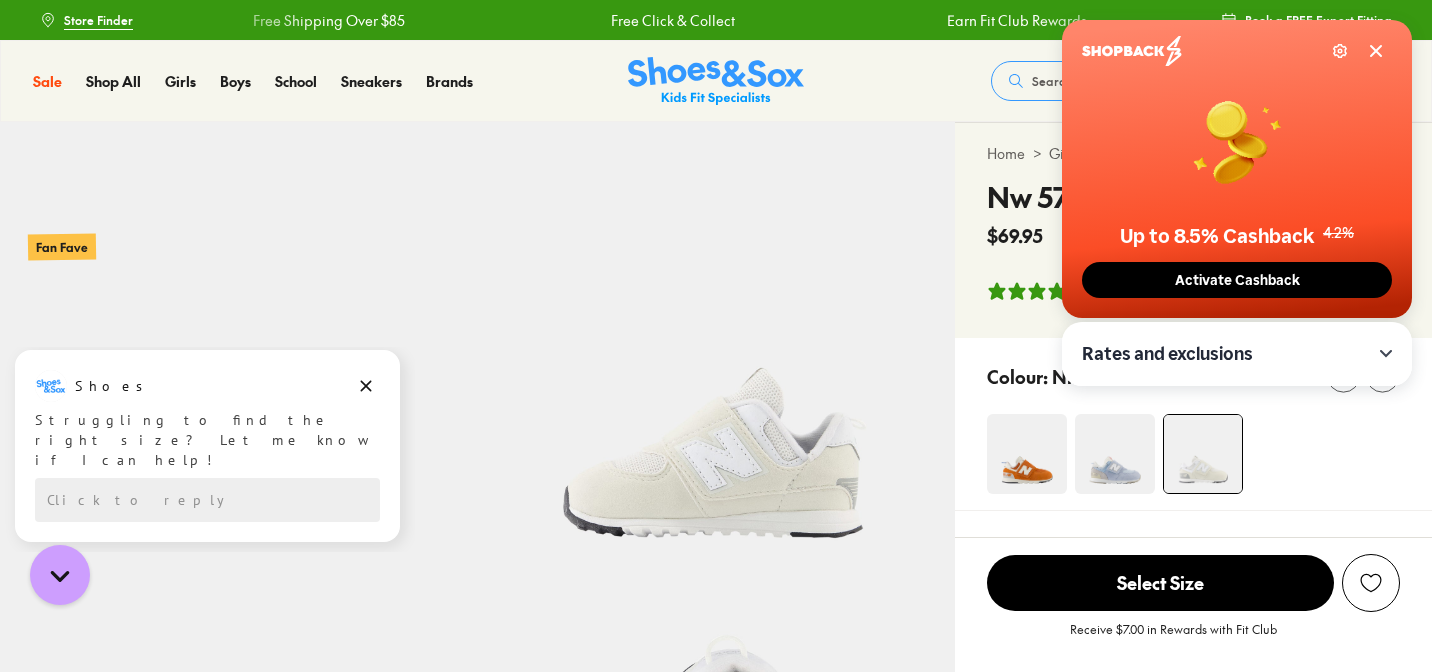 click 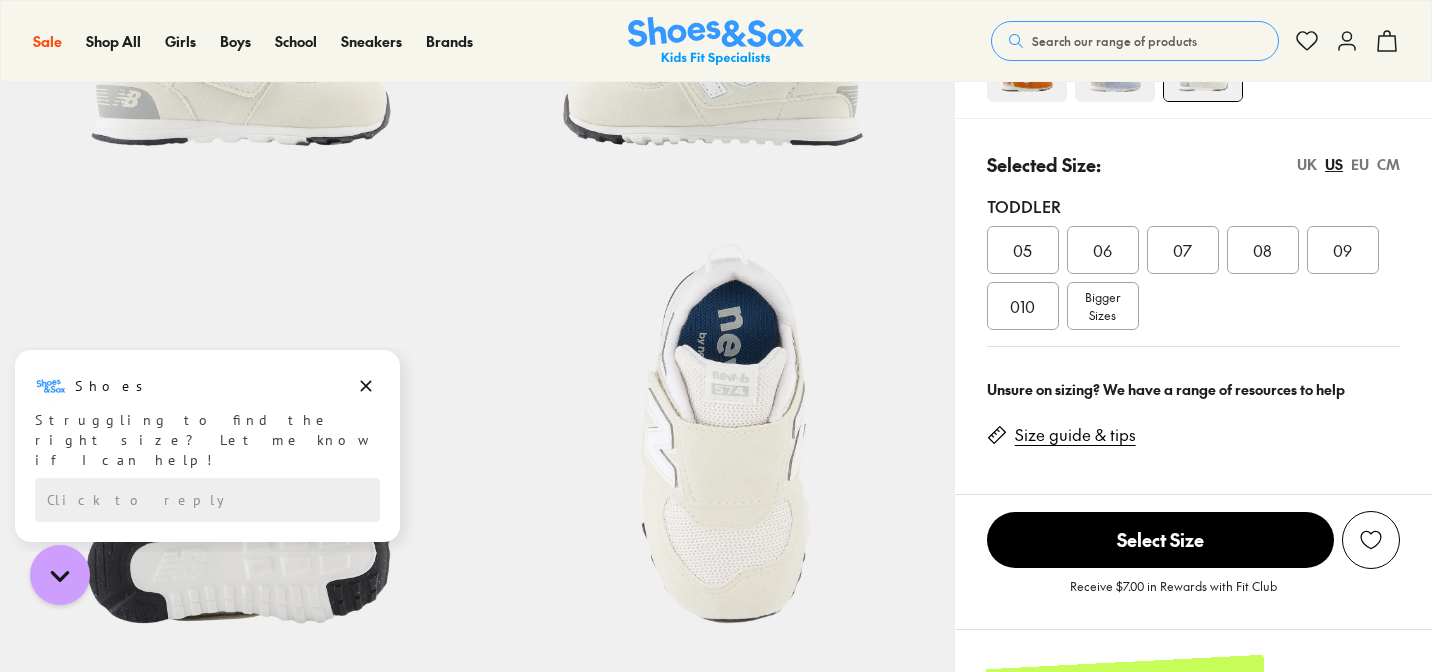 scroll, scrollTop: 0, scrollLeft: 0, axis: both 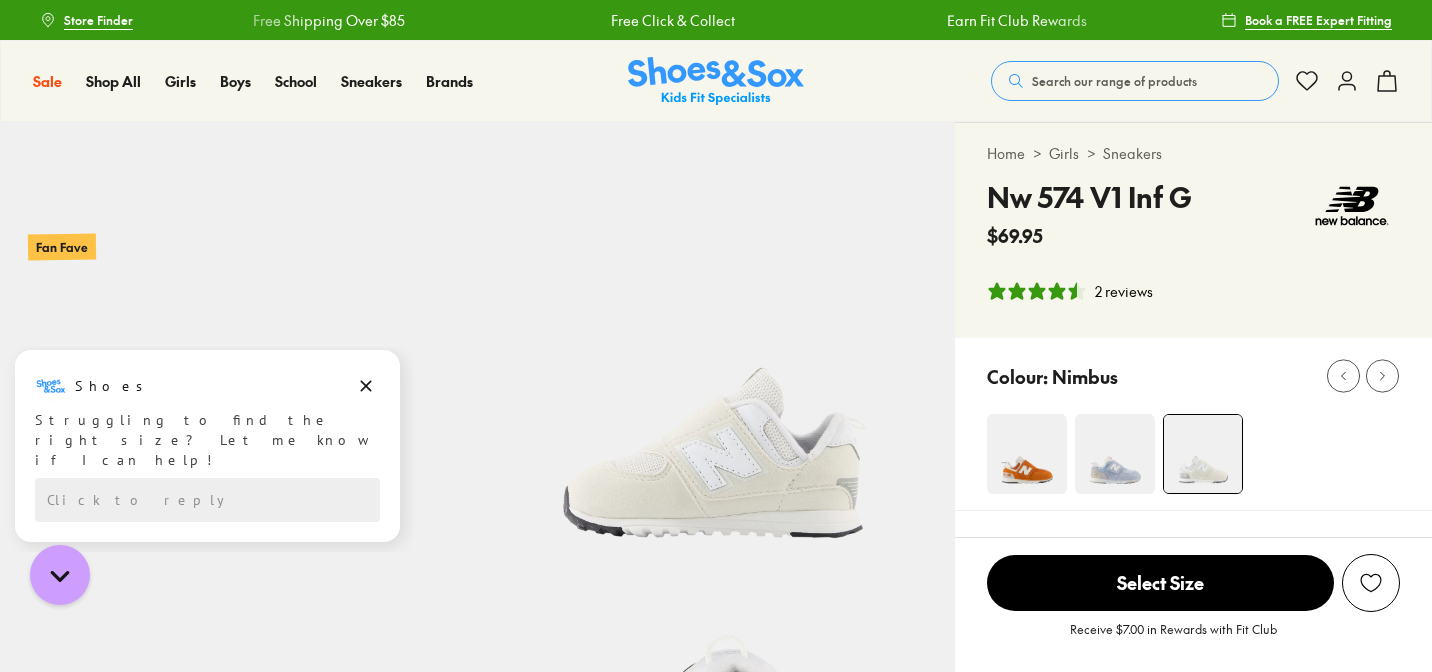 click at bounding box center [1352, 206] 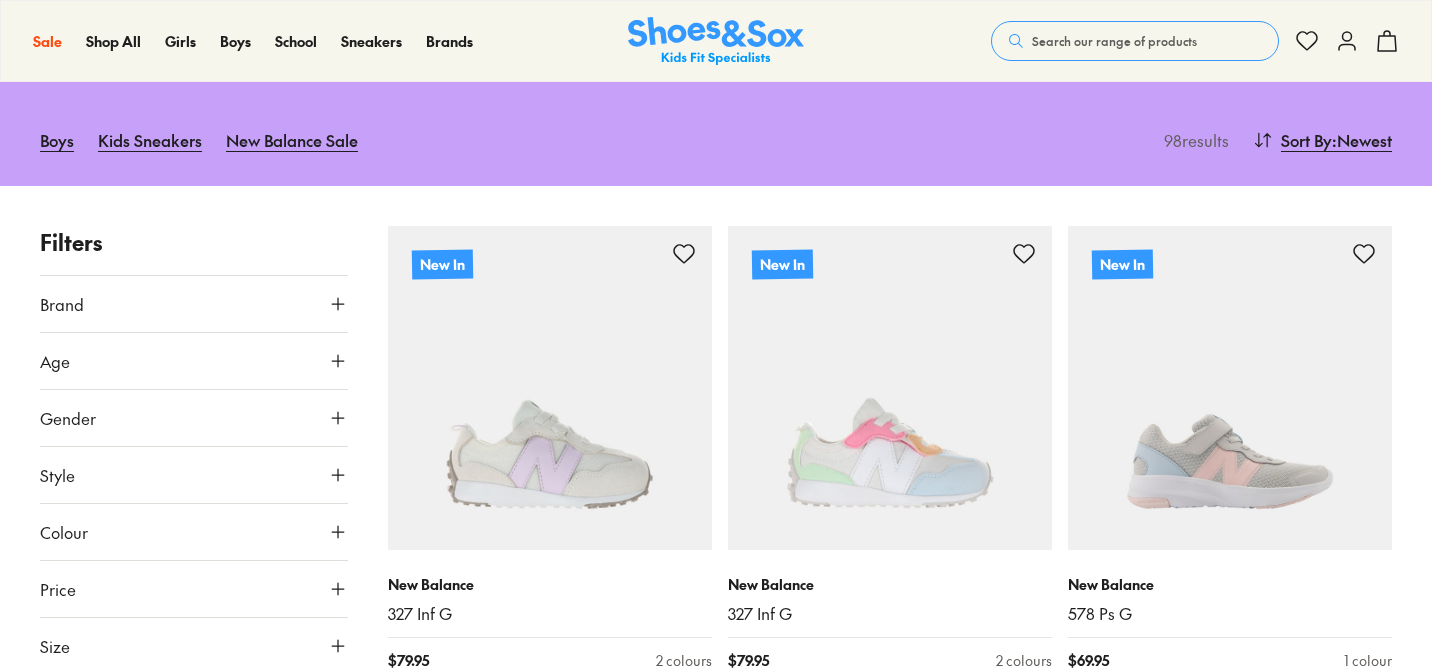 scroll, scrollTop: 178, scrollLeft: 0, axis: vertical 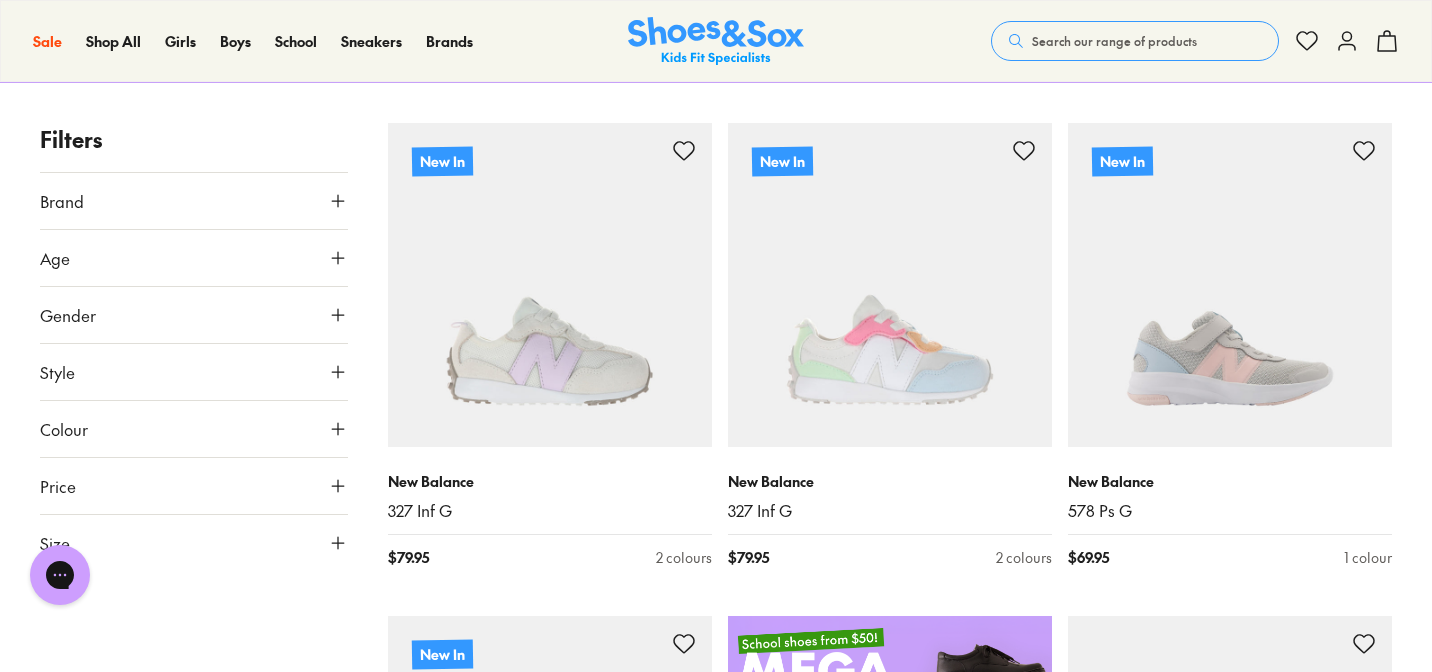 click 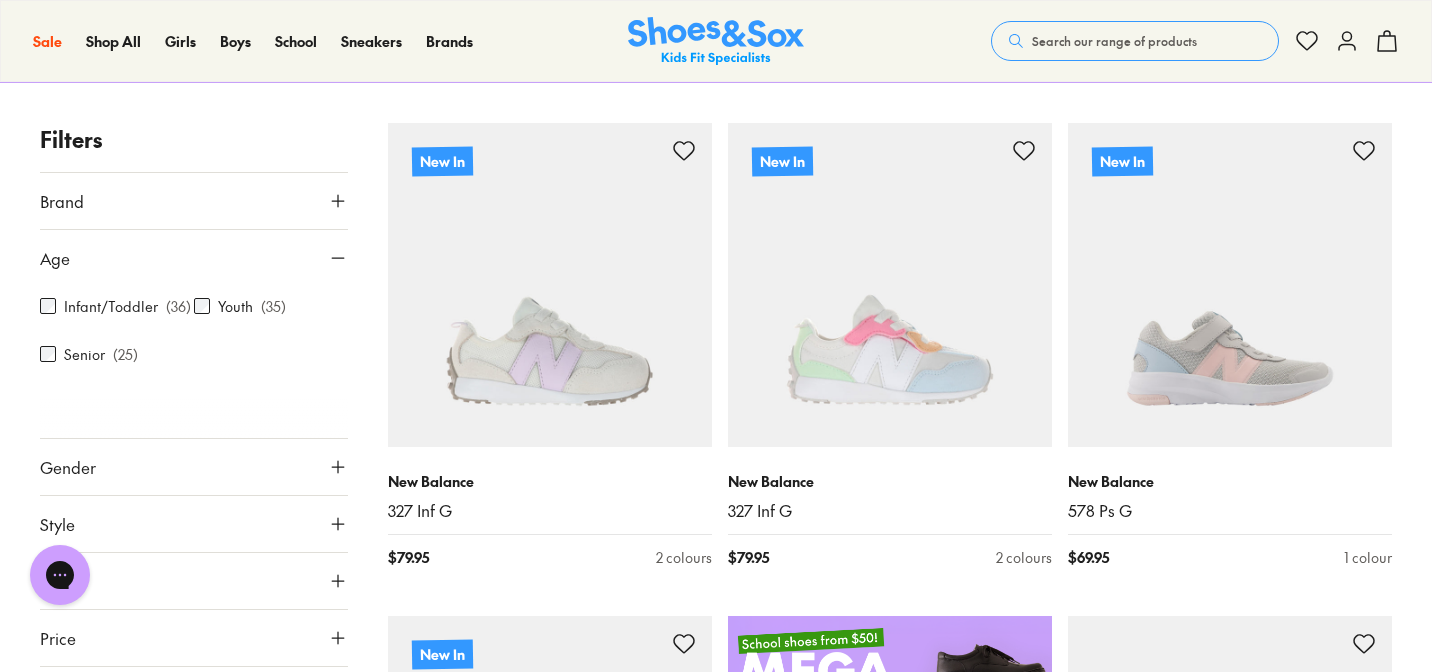 click on "Infant/Toddler" at bounding box center (111, 306) 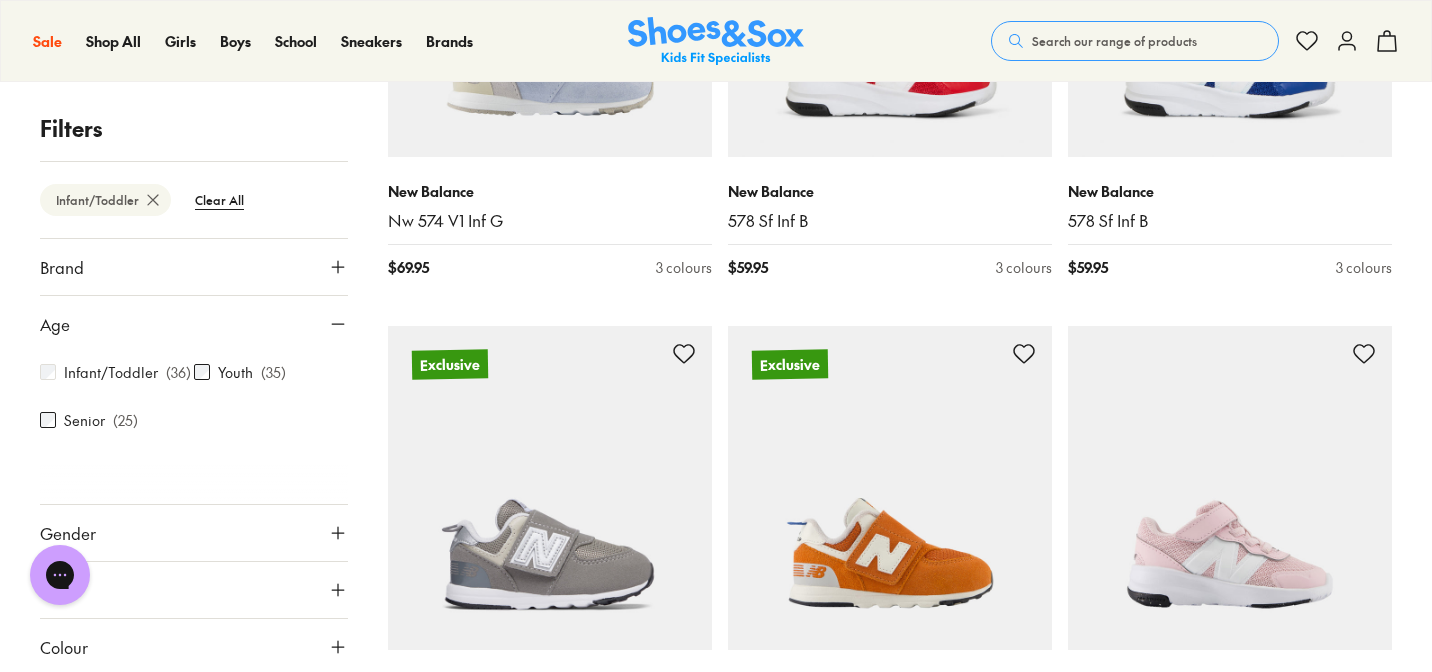 scroll, scrollTop: 2645, scrollLeft: 0, axis: vertical 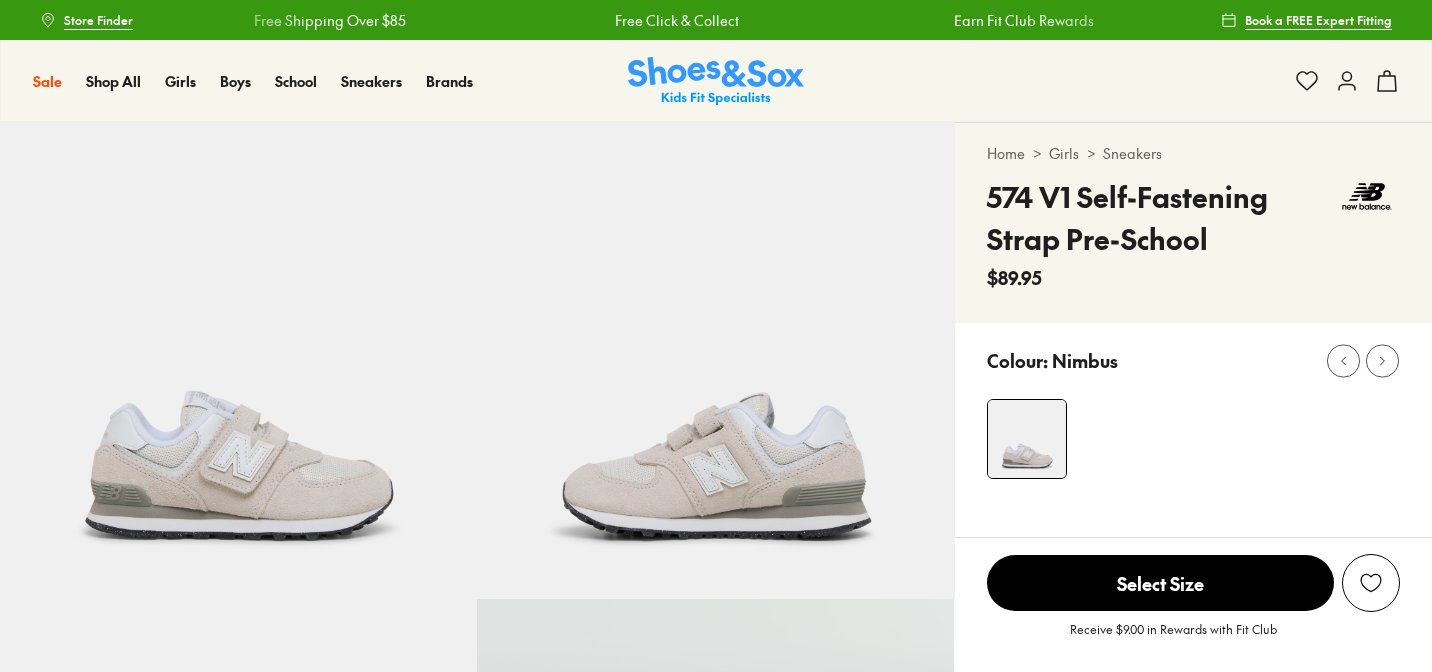 select on "*" 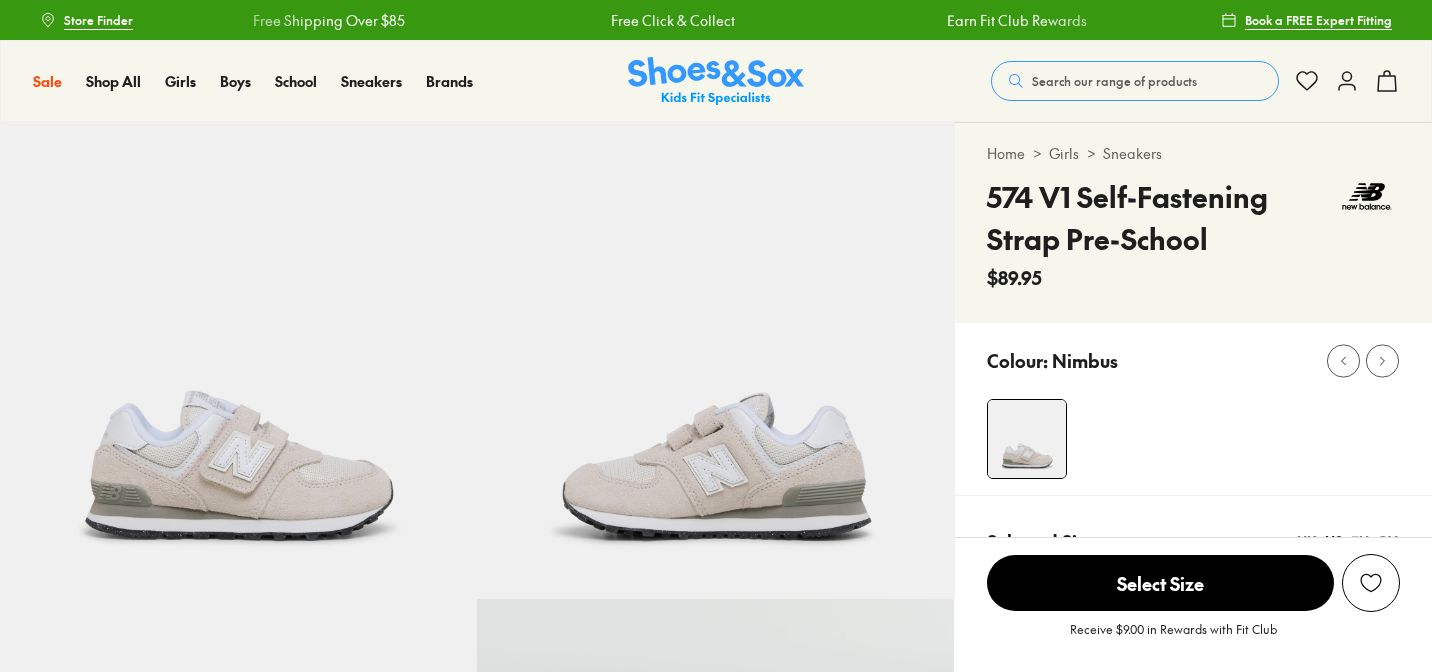 scroll, scrollTop: 96, scrollLeft: 0, axis: vertical 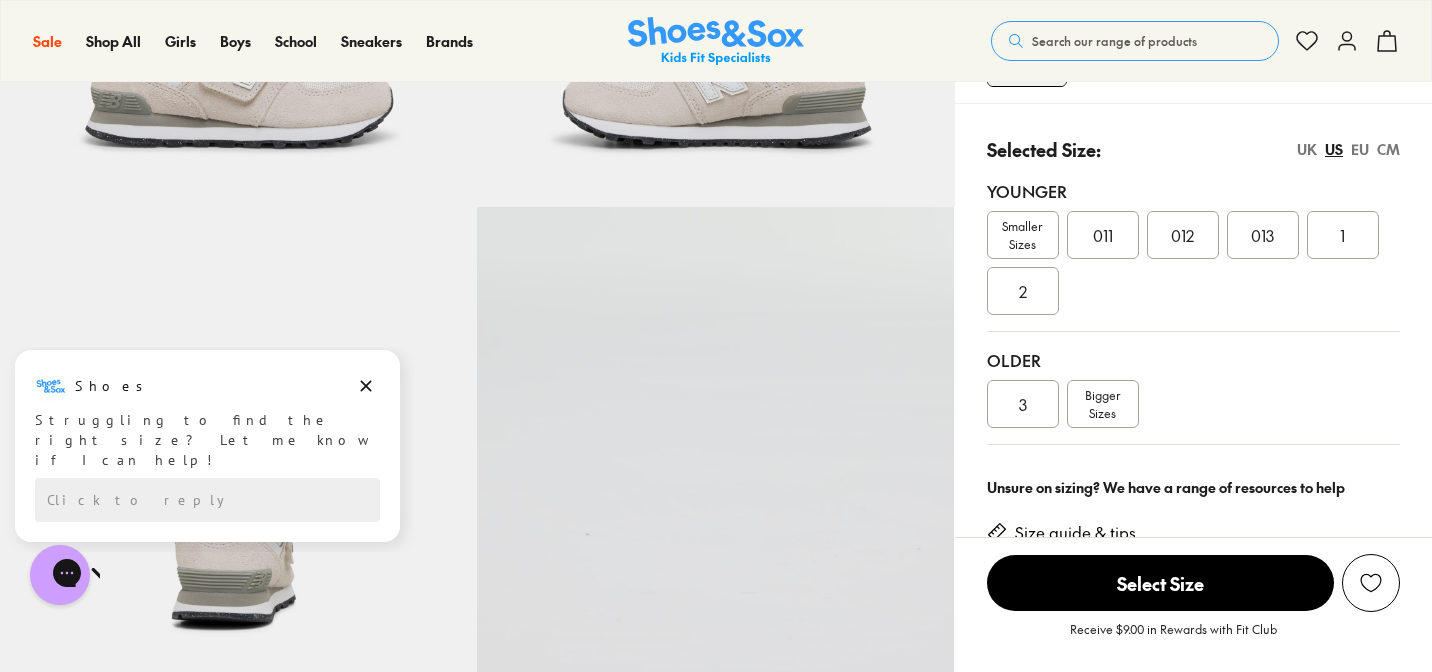 click on "Bigger Sizes" at bounding box center (1103, 404) 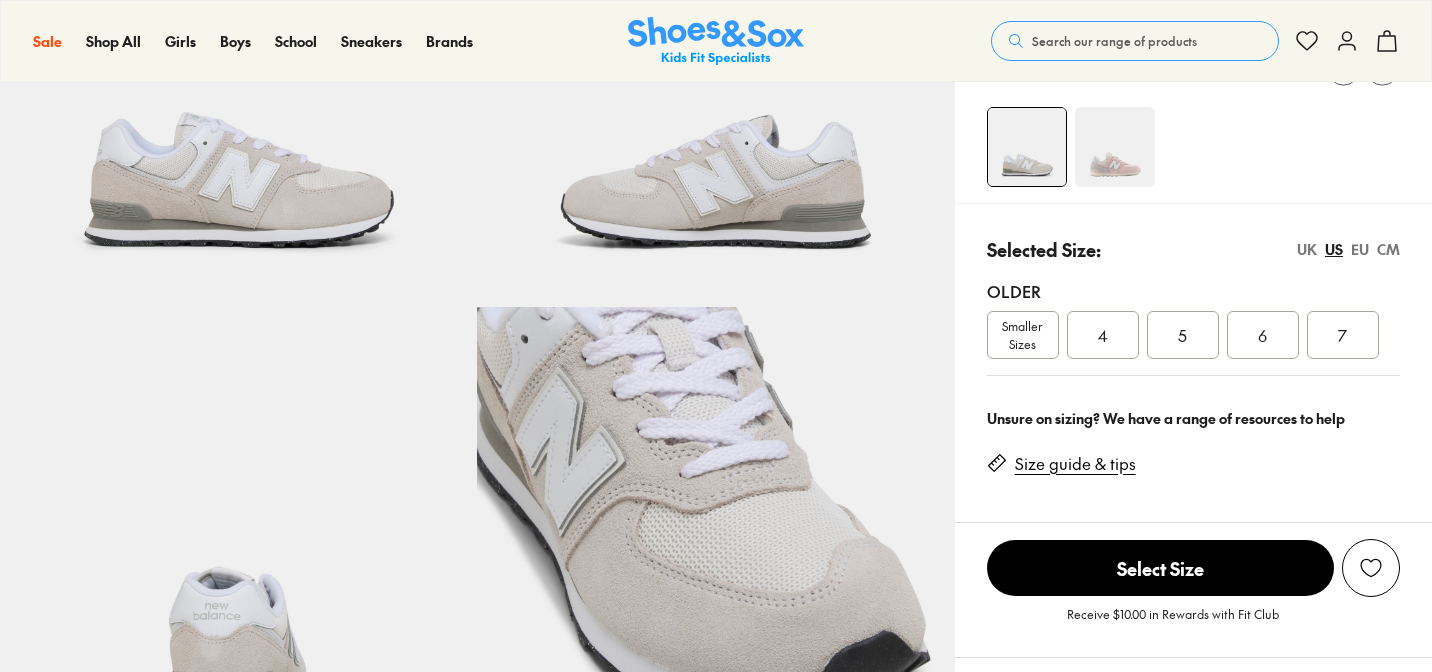 scroll, scrollTop: 292, scrollLeft: 0, axis: vertical 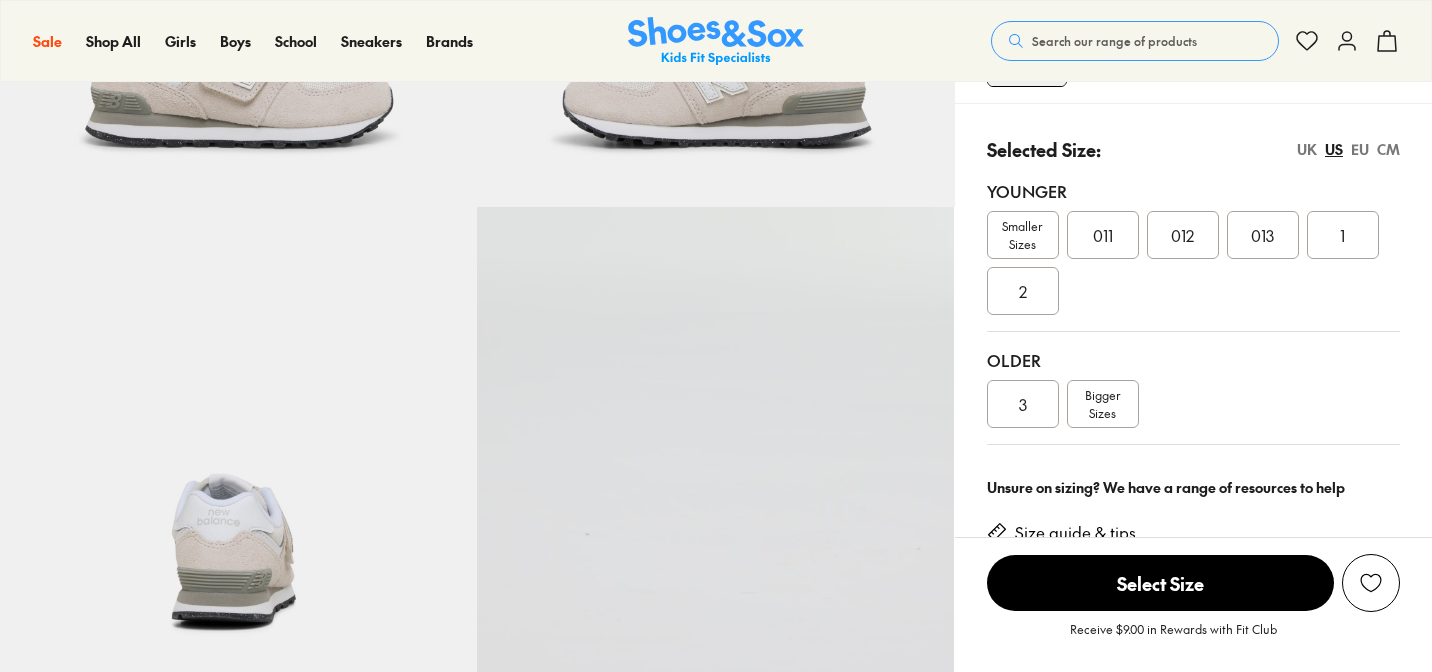 select on "*" 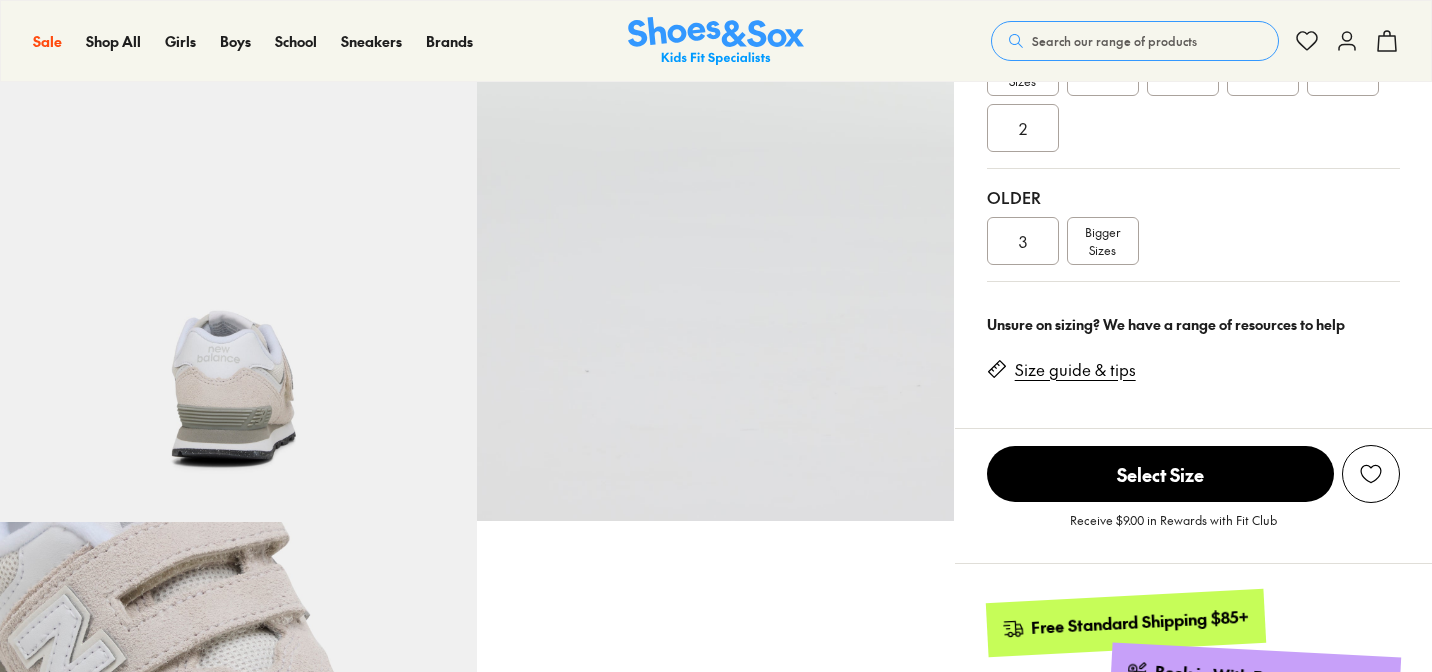 scroll, scrollTop: 0, scrollLeft: 0, axis: both 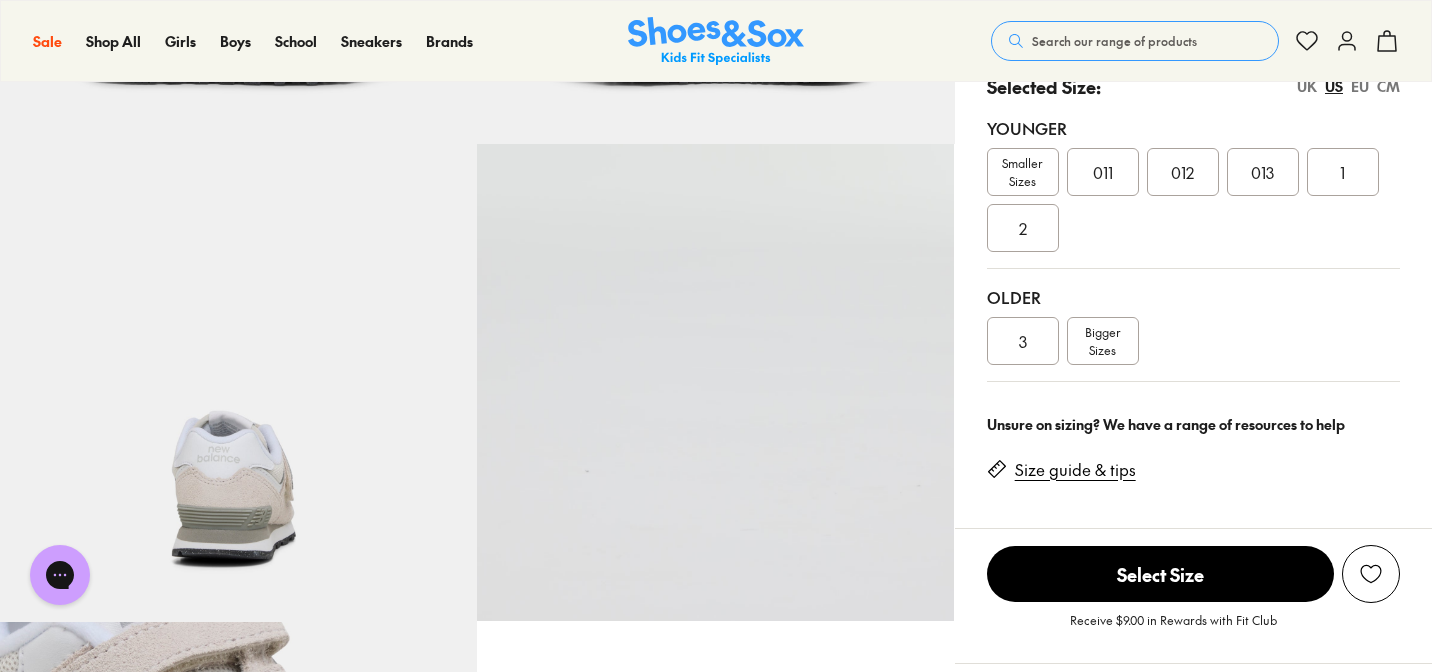 click on "Size guide & tips" at bounding box center [1075, 470] 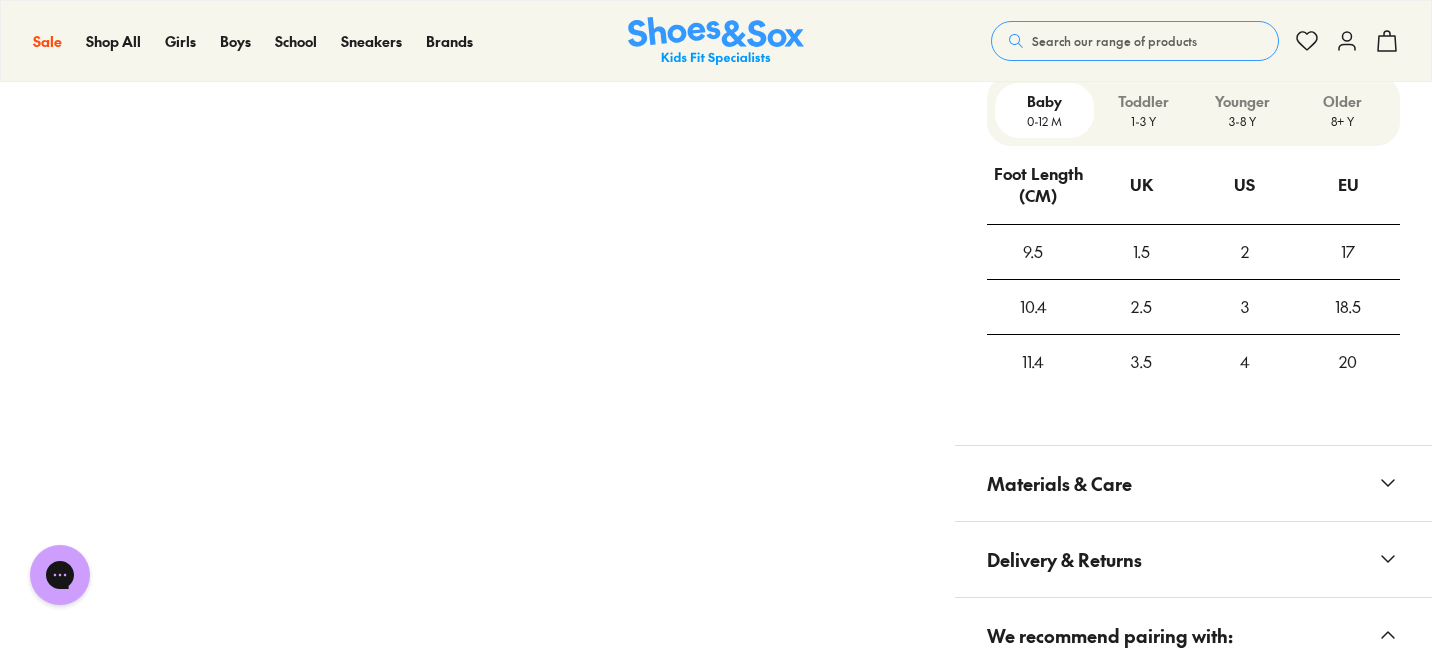 scroll, scrollTop: 1423, scrollLeft: 0, axis: vertical 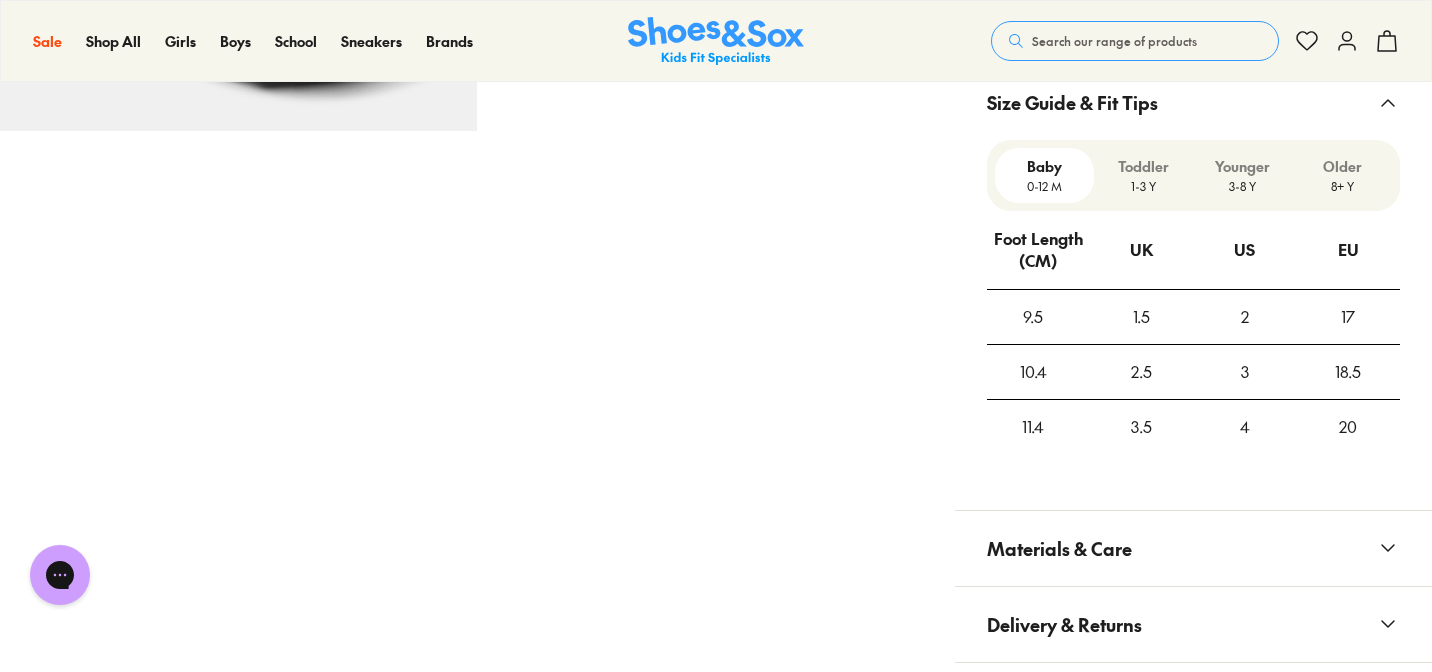 click on "Toddler 1-3 Y" at bounding box center [1143, 175] 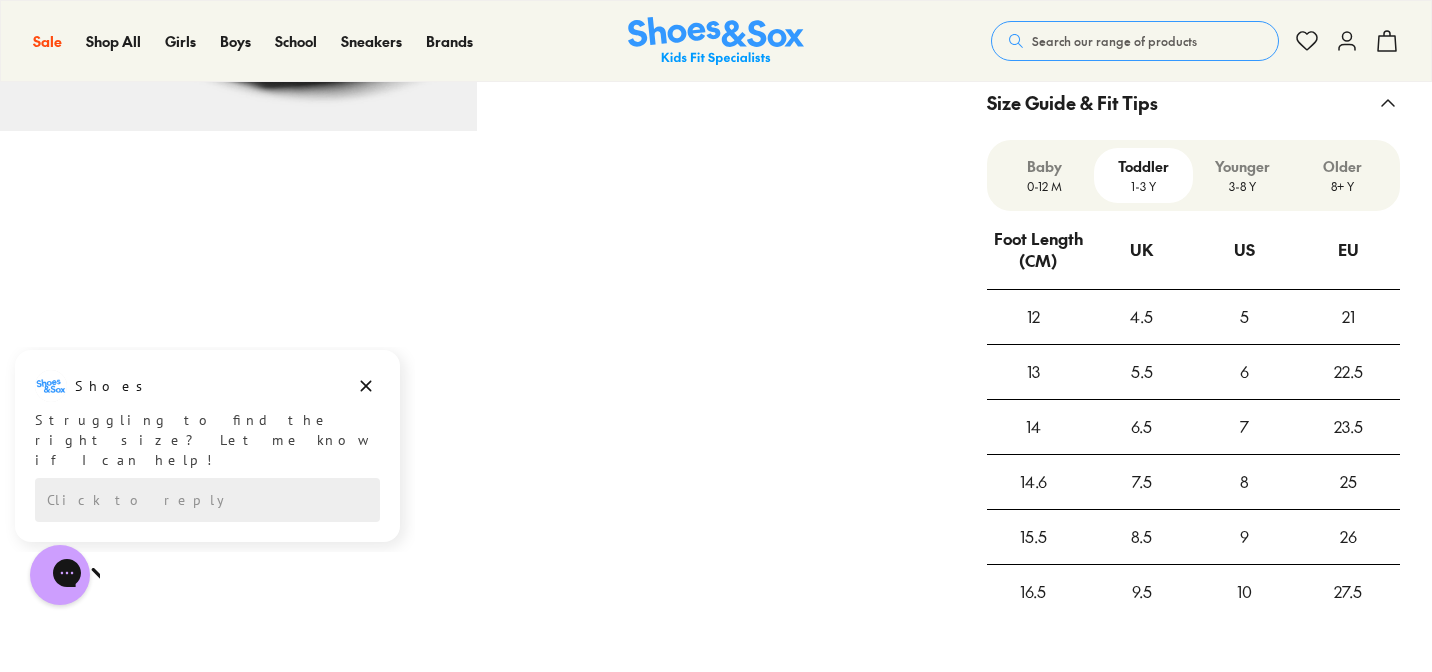 click on "Baby" at bounding box center (1044, 166) 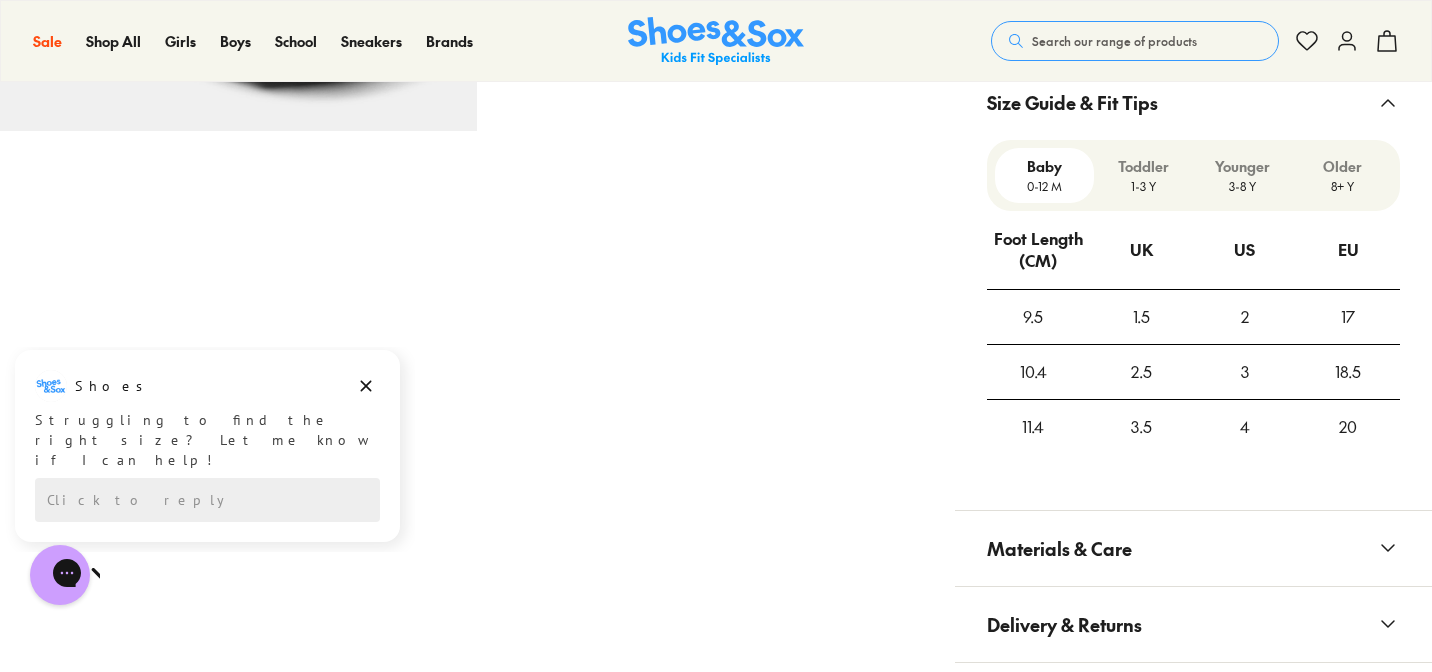 click on "1-3 Y" at bounding box center (1143, 186) 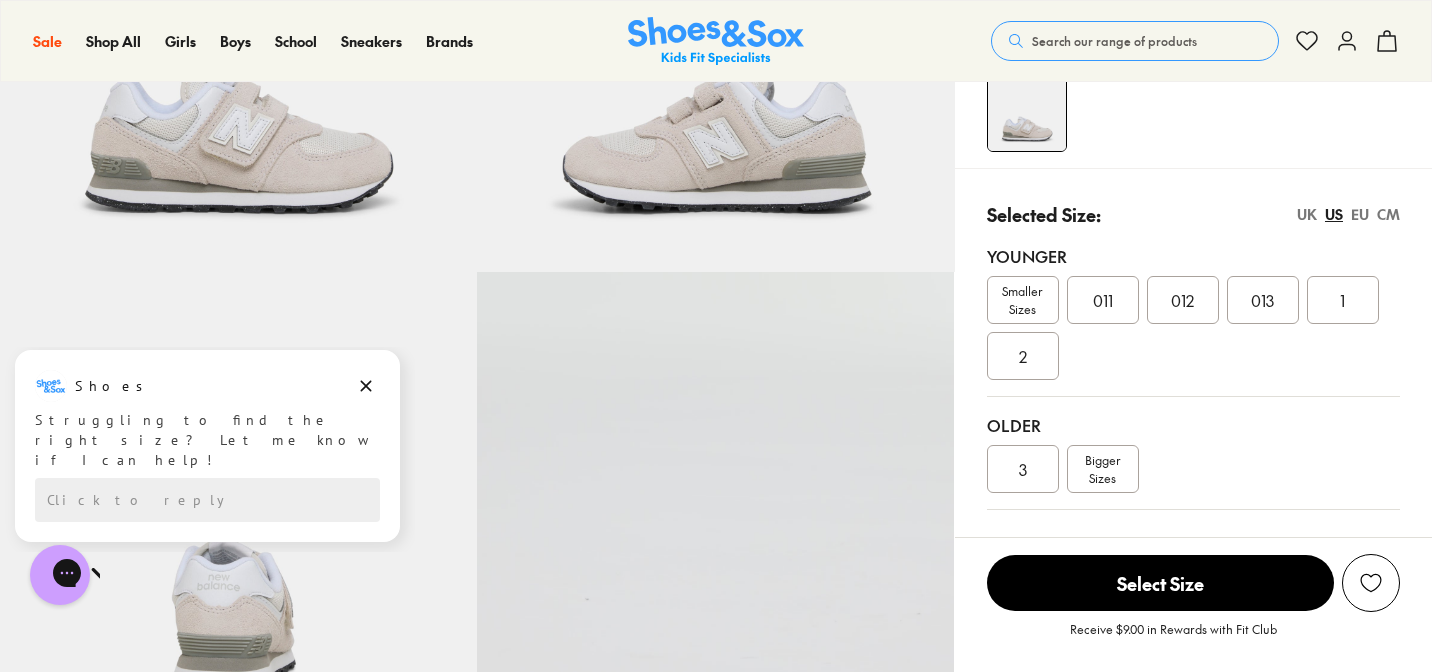 scroll, scrollTop: 328, scrollLeft: 0, axis: vertical 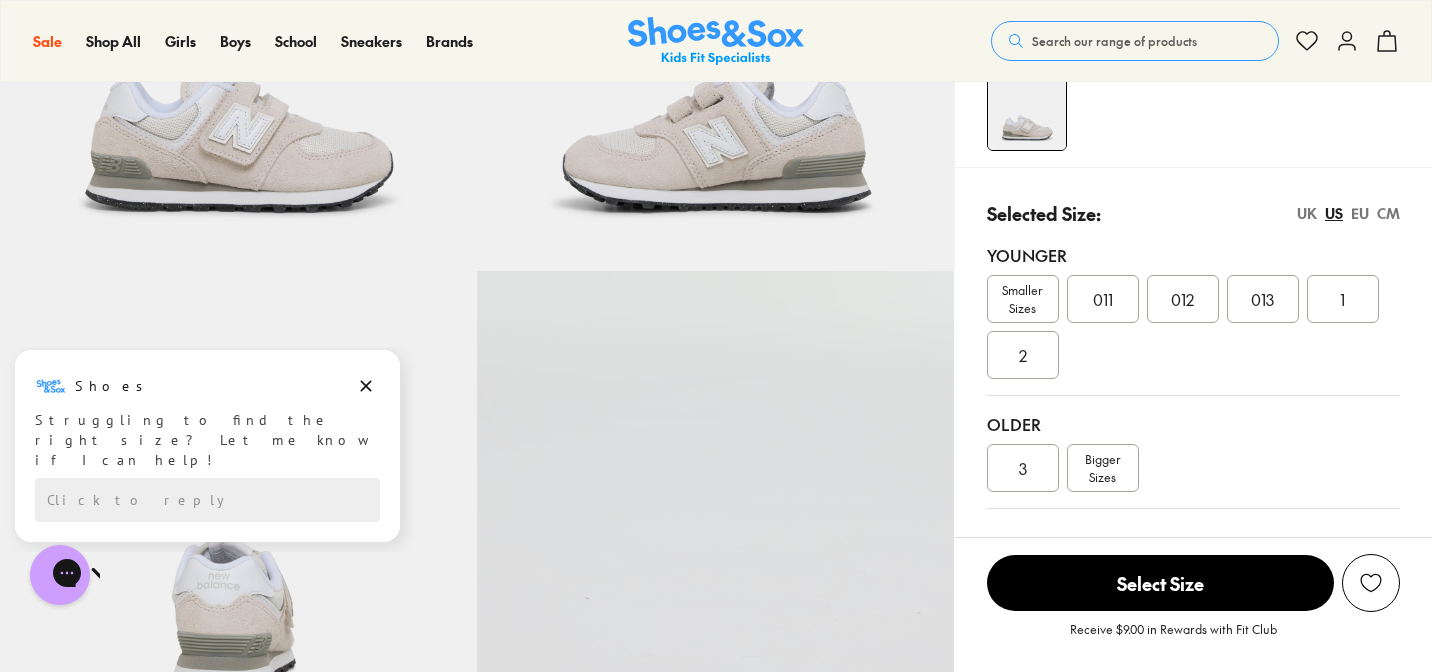 click on "Smaller Sizes" at bounding box center (1023, 299) 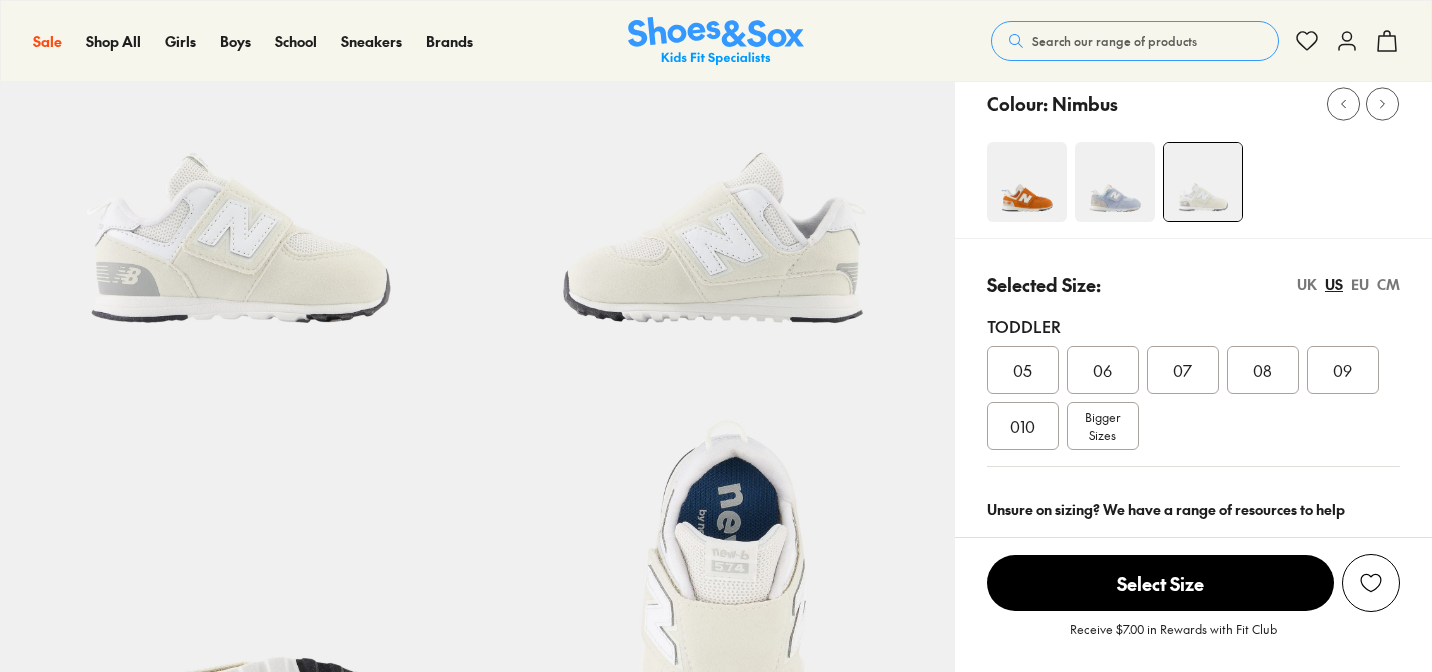 select on "*" 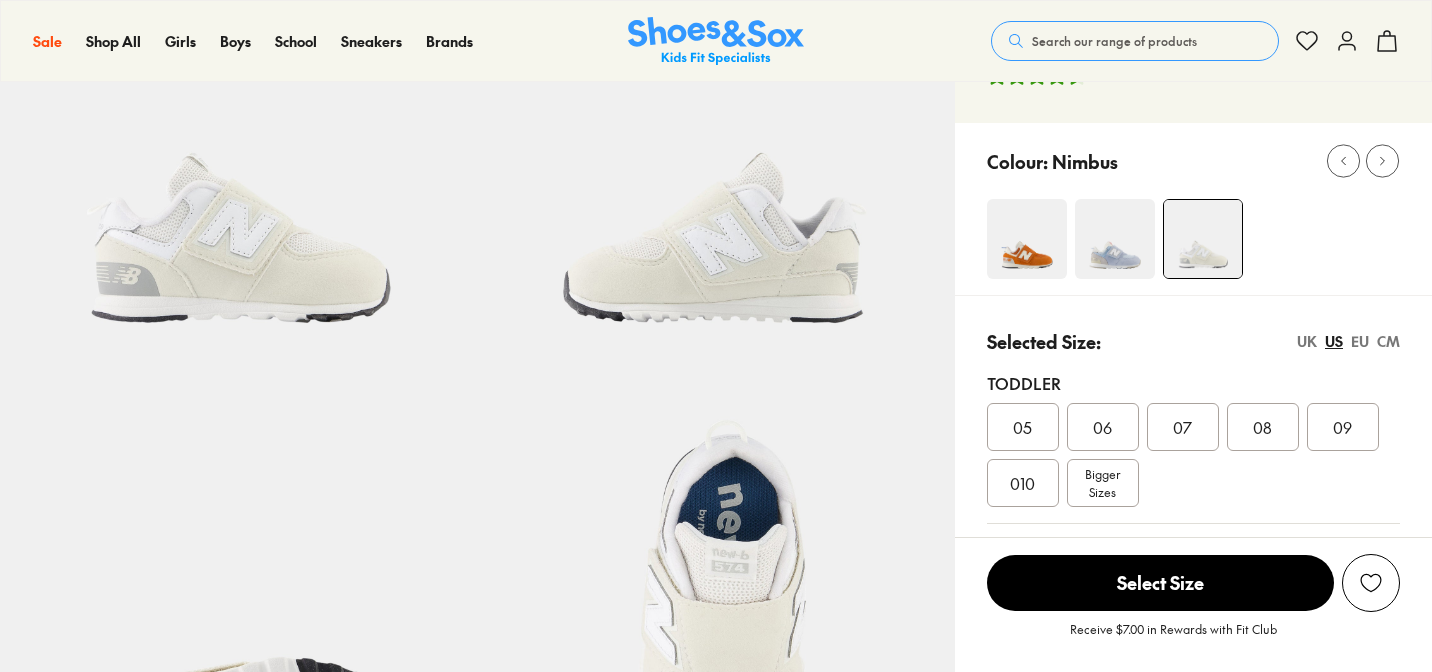 scroll, scrollTop: 215, scrollLeft: 0, axis: vertical 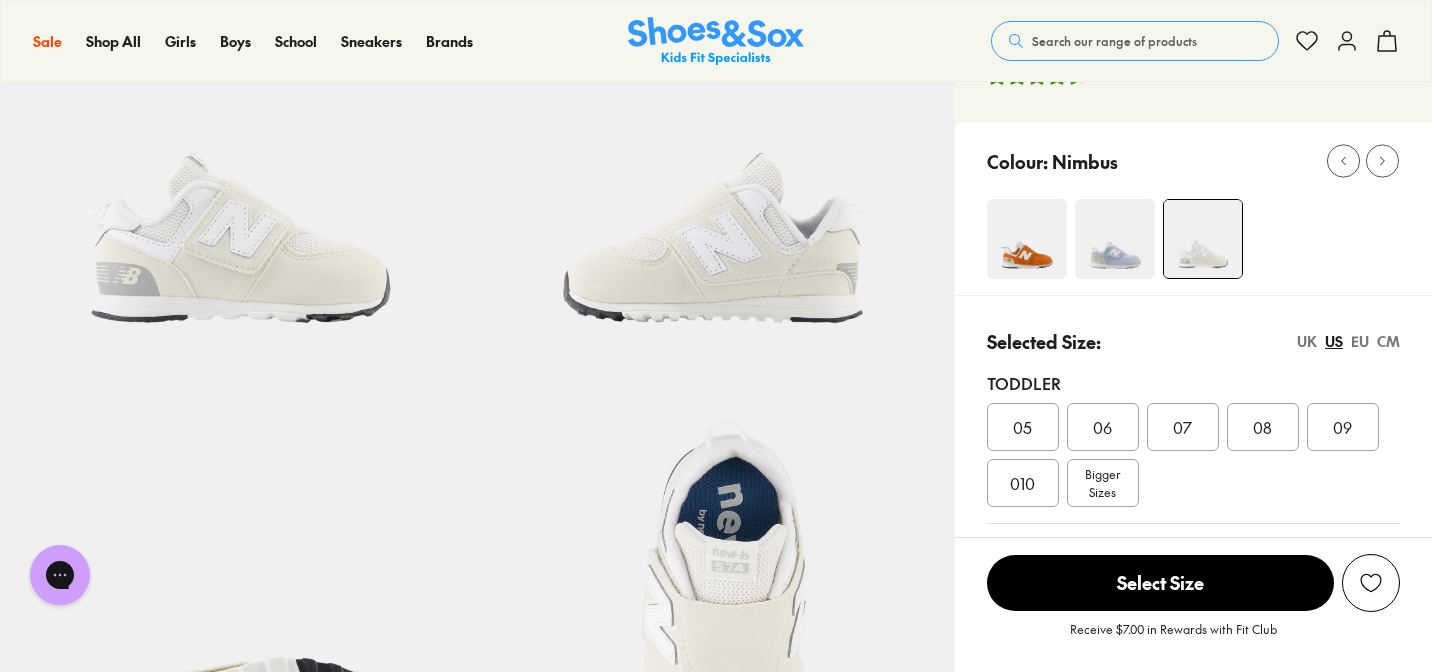 click on "05" at bounding box center [1023, 427] 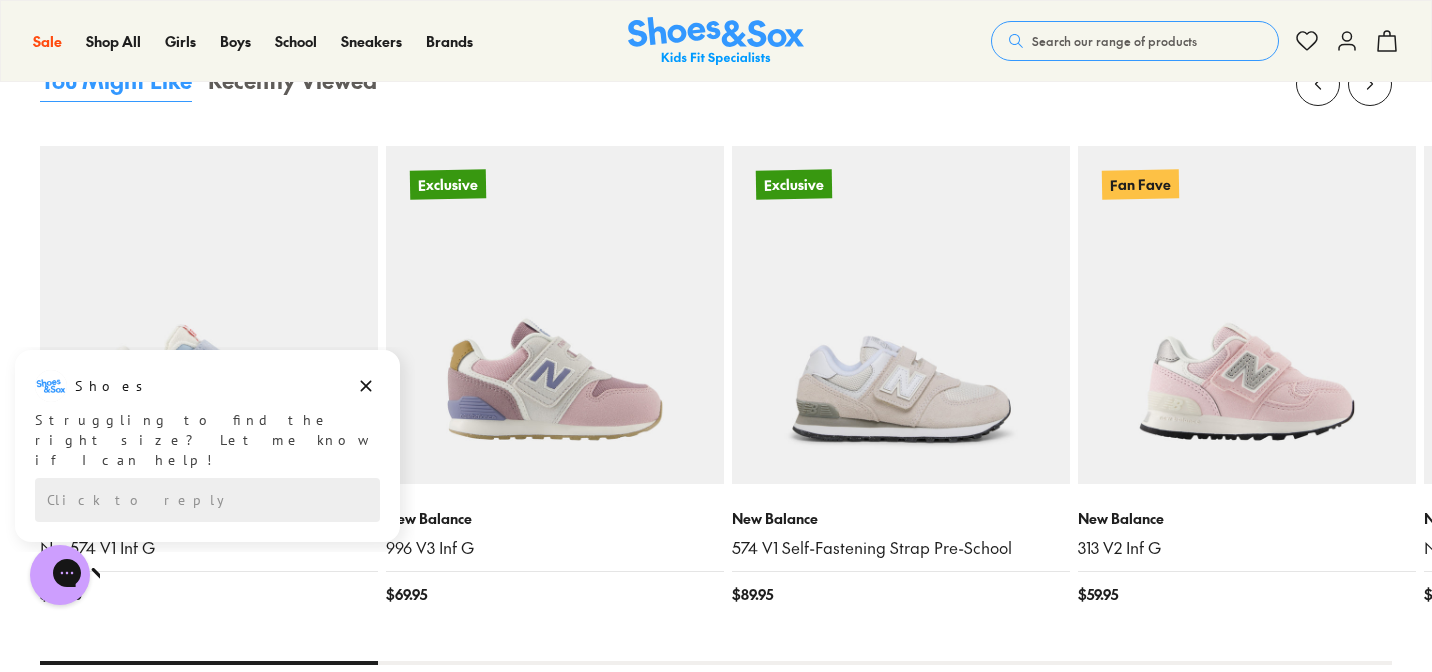scroll, scrollTop: 2117, scrollLeft: 0, axis: vertical 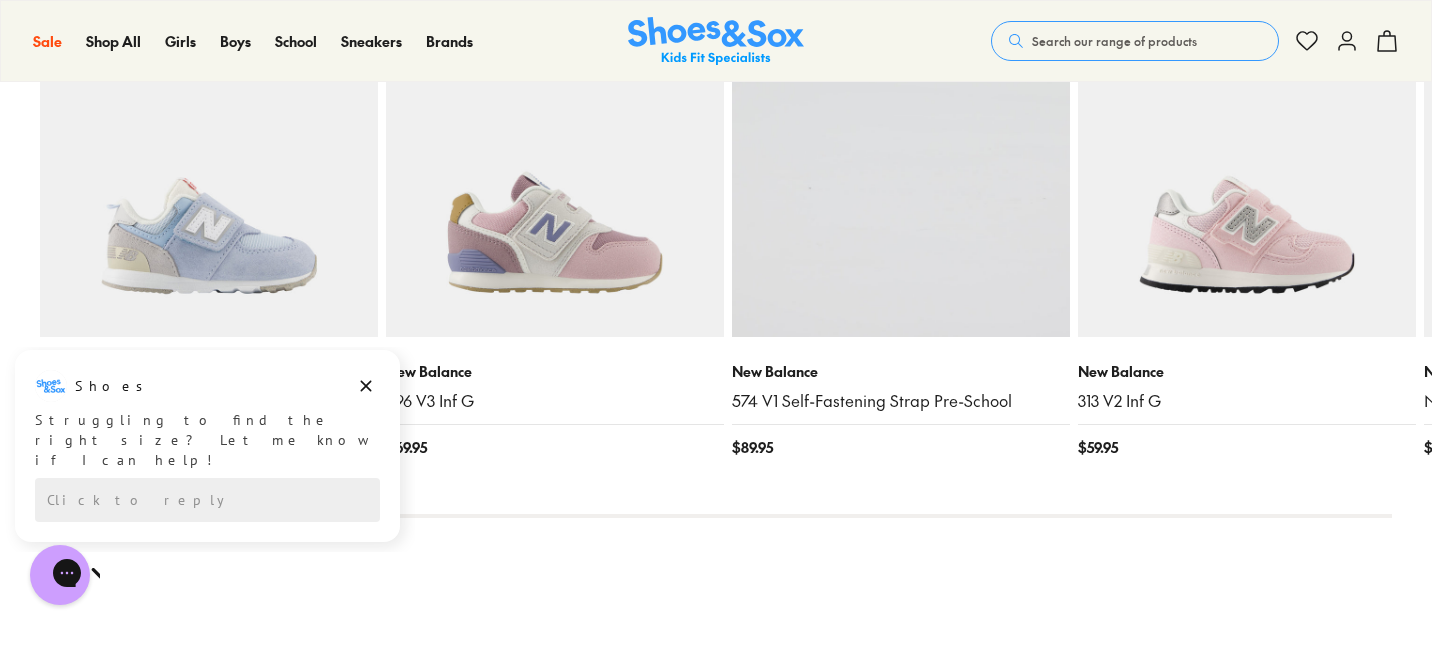 click at bounding box center [901, 168] 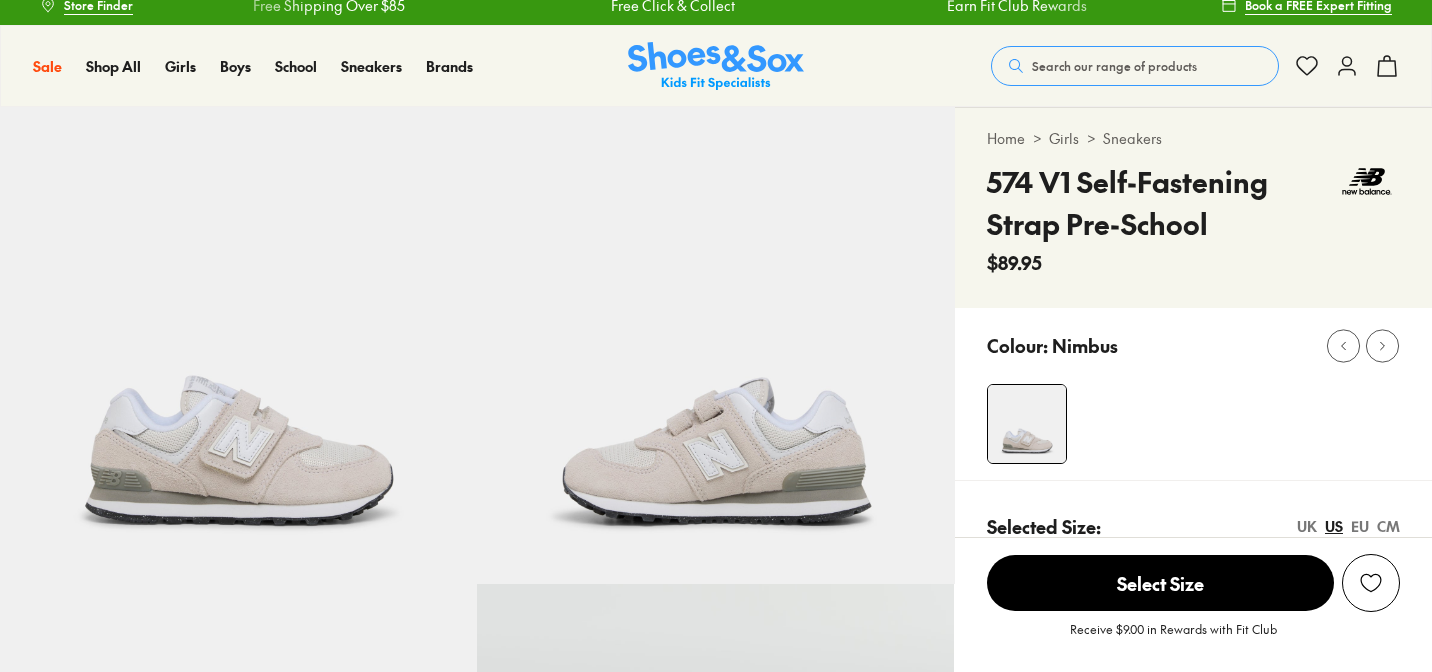scroll, scrollTop: 291, scrollLeft: 0, axis: vertical 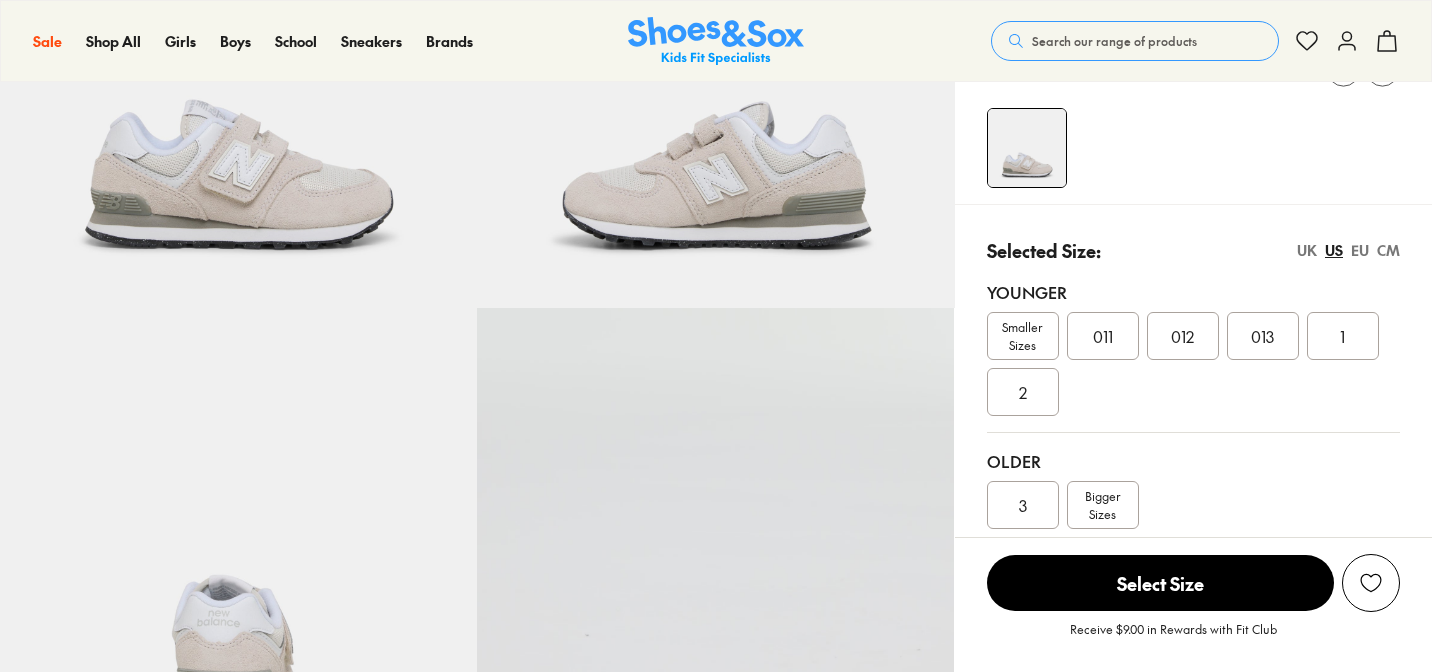 select on "*" 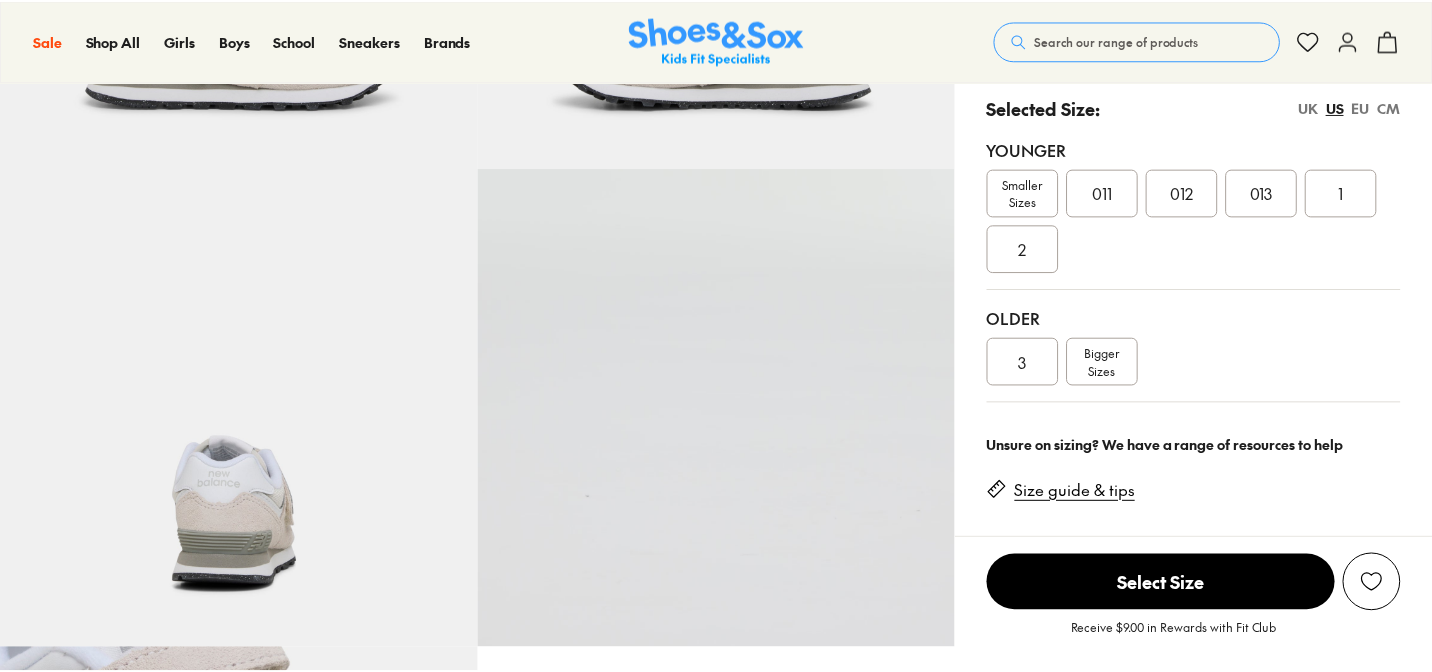 scroll, scrollTop: 0, scrollLeft: 0, axis: both 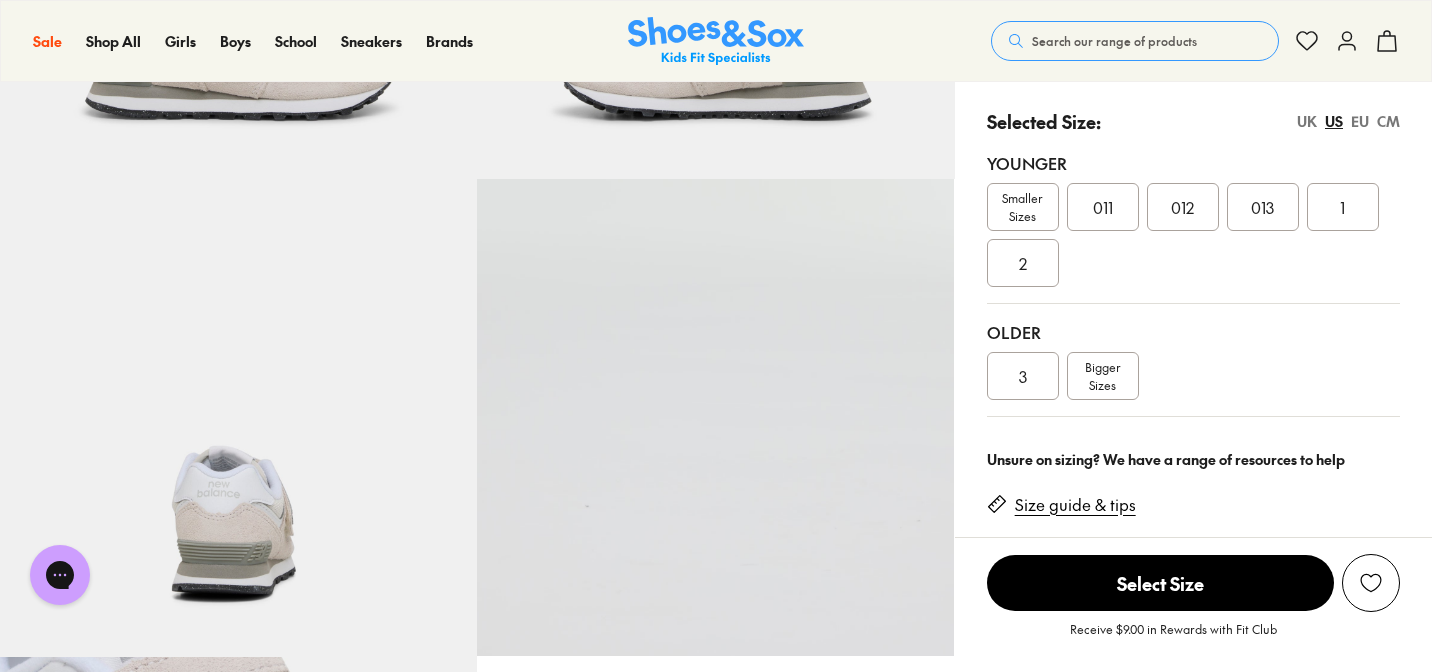 click on "Bigger Sizes" at bounding box center [1103, 376] 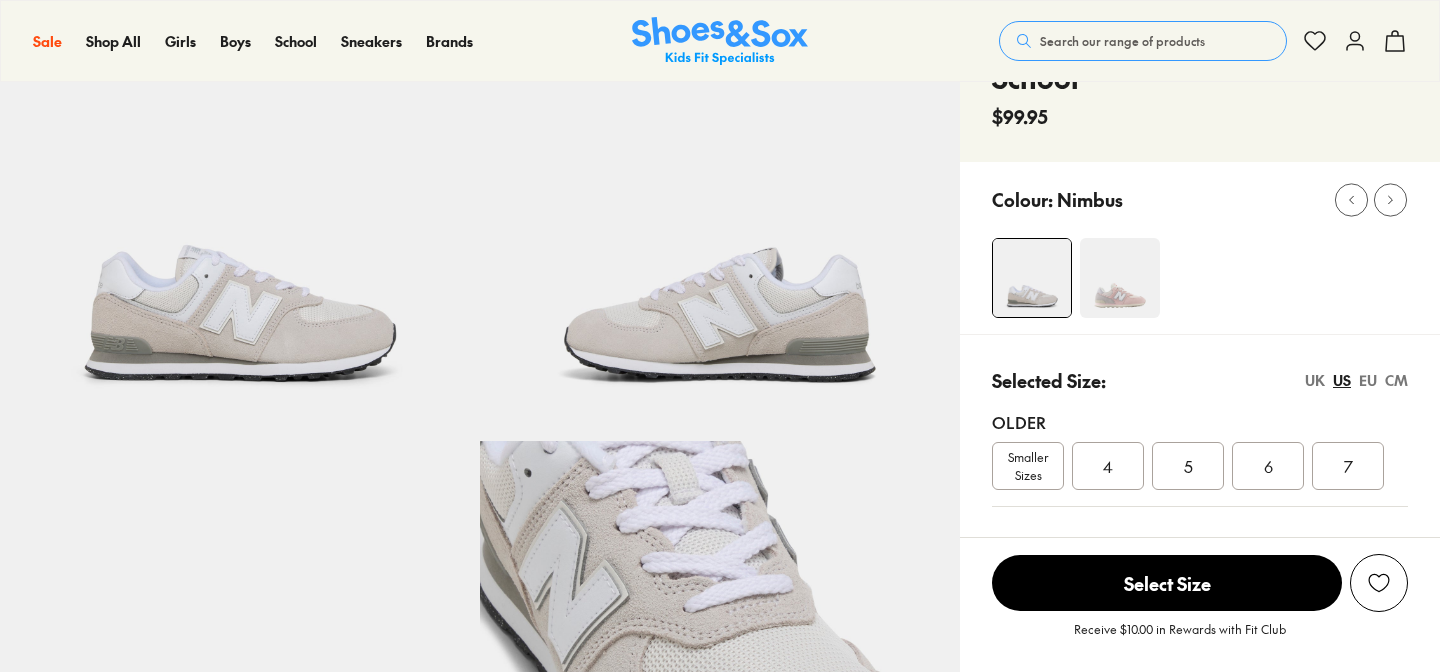 scroll, scrollTop: 161, scrollLeft: 0, axis: vertical 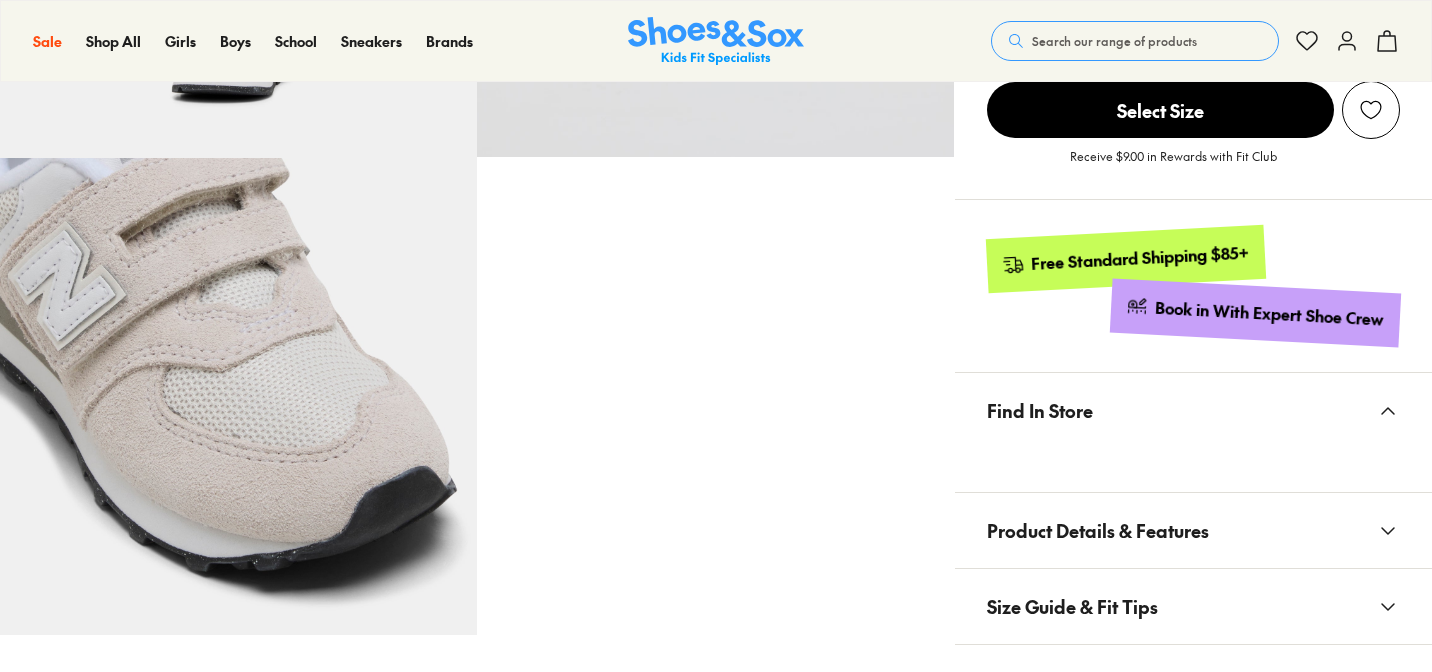 select on "*" 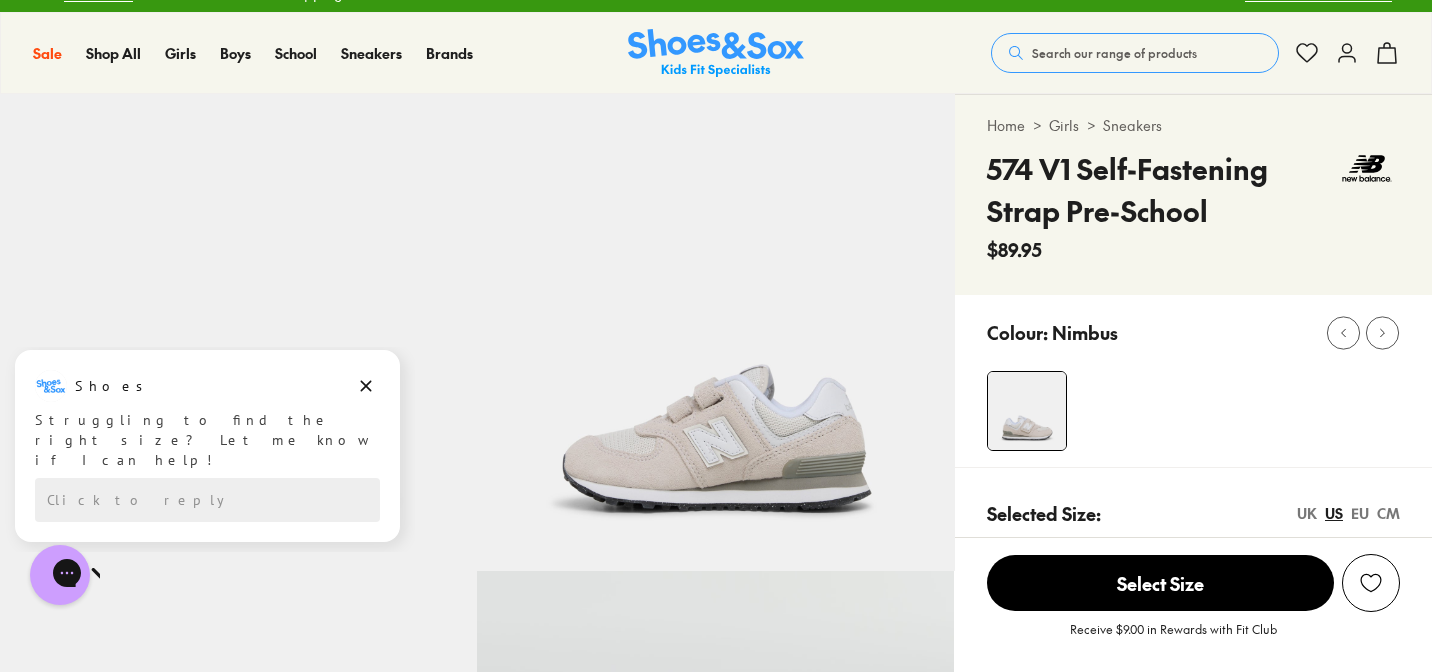 scroll, scrollTop: 0, scrollLeft: 0, axis: both 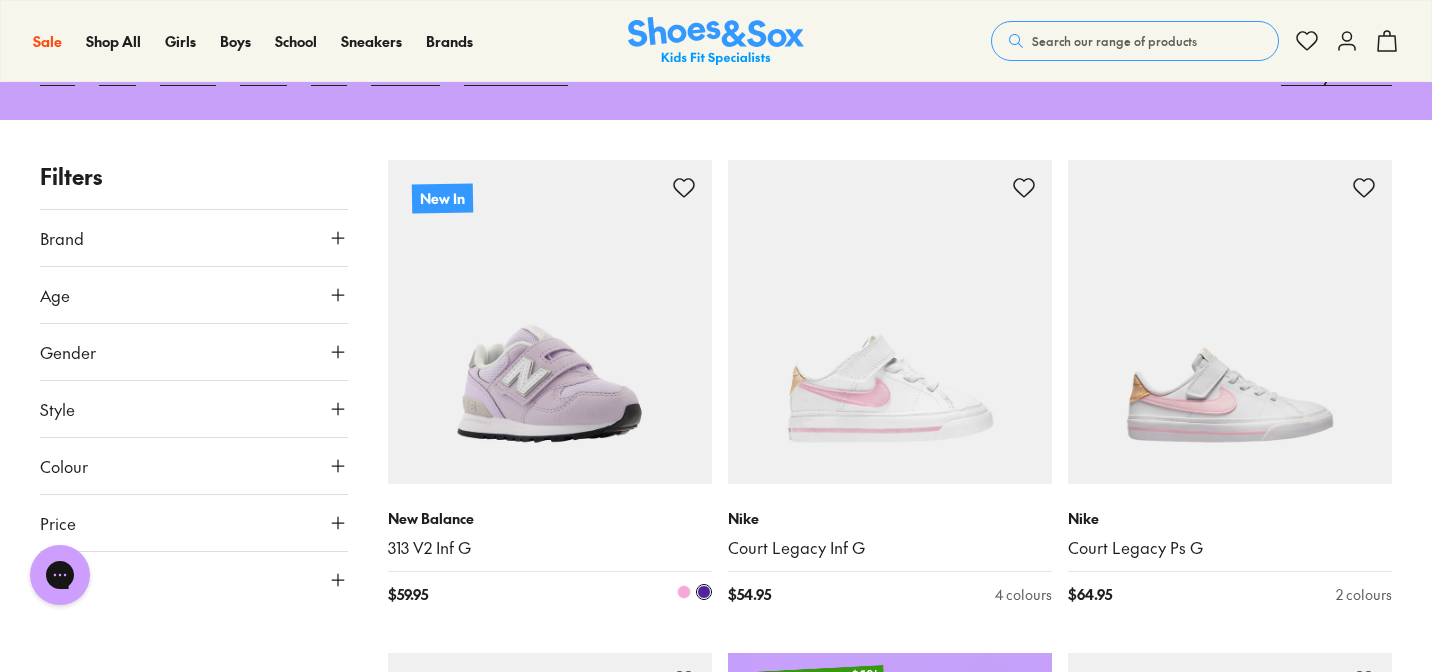 click at bounding box center (684, 592) 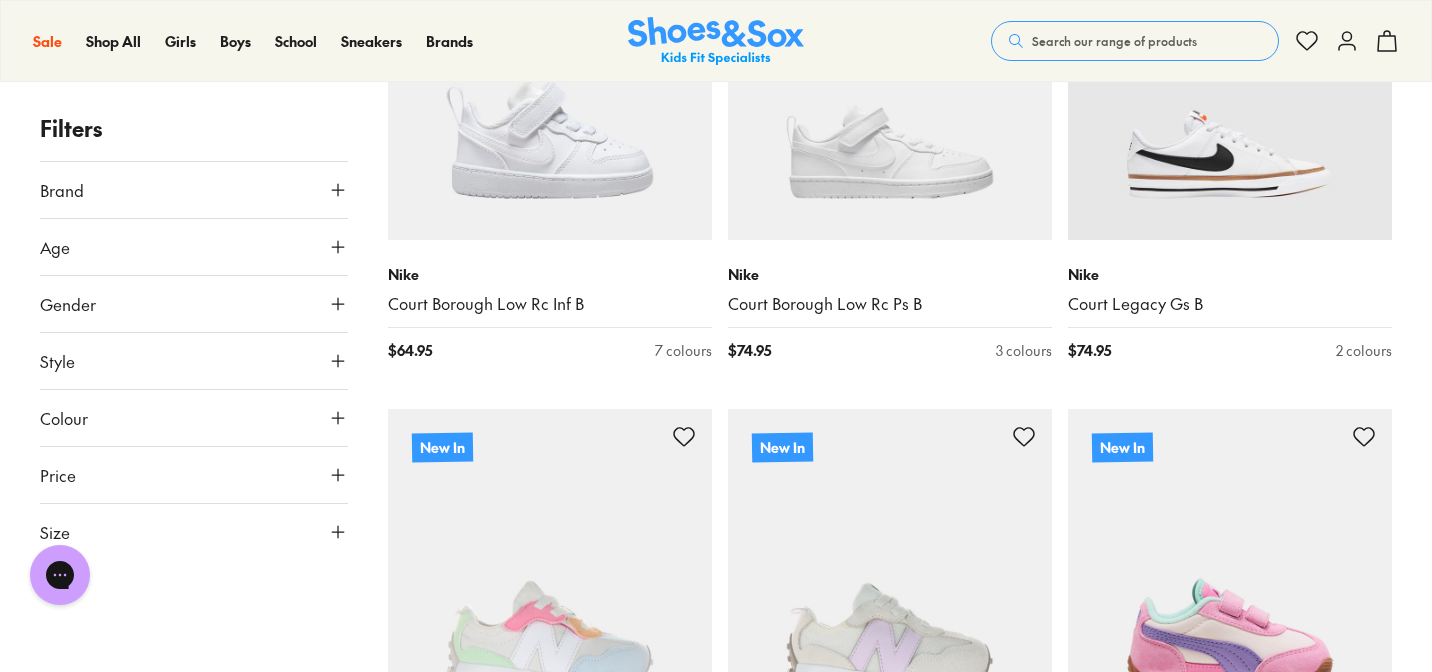 scroll, scrollTop: 4720, scrollLeft: 0, axis: vertical 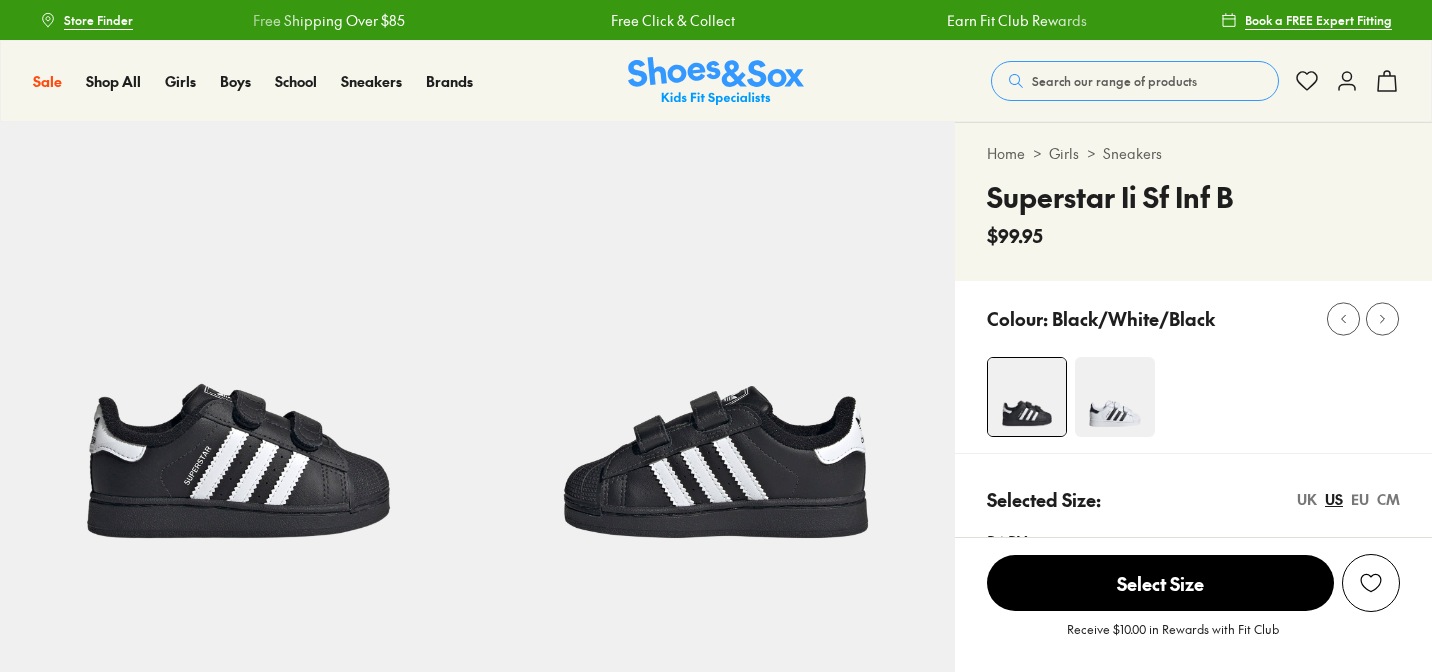 select on "*" 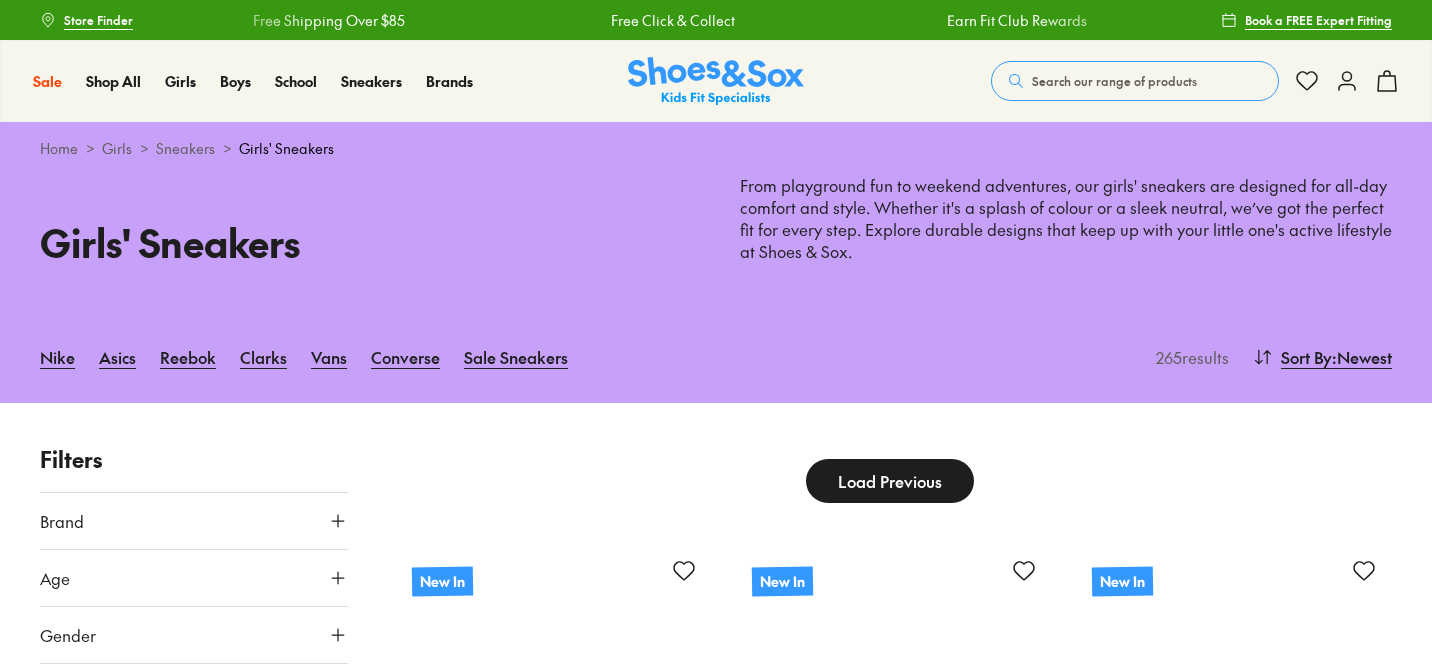 scroll, scrollTop: 104, scrollLeft: 0, axis: vertical 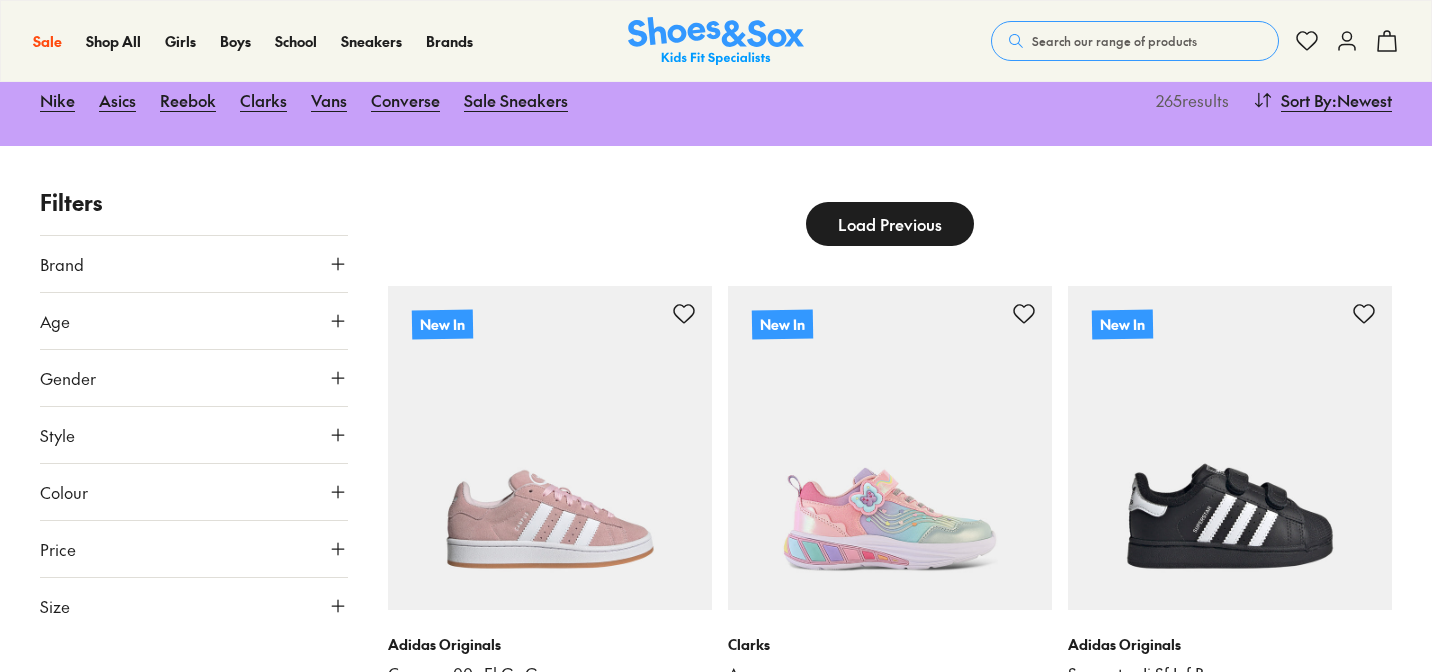 click 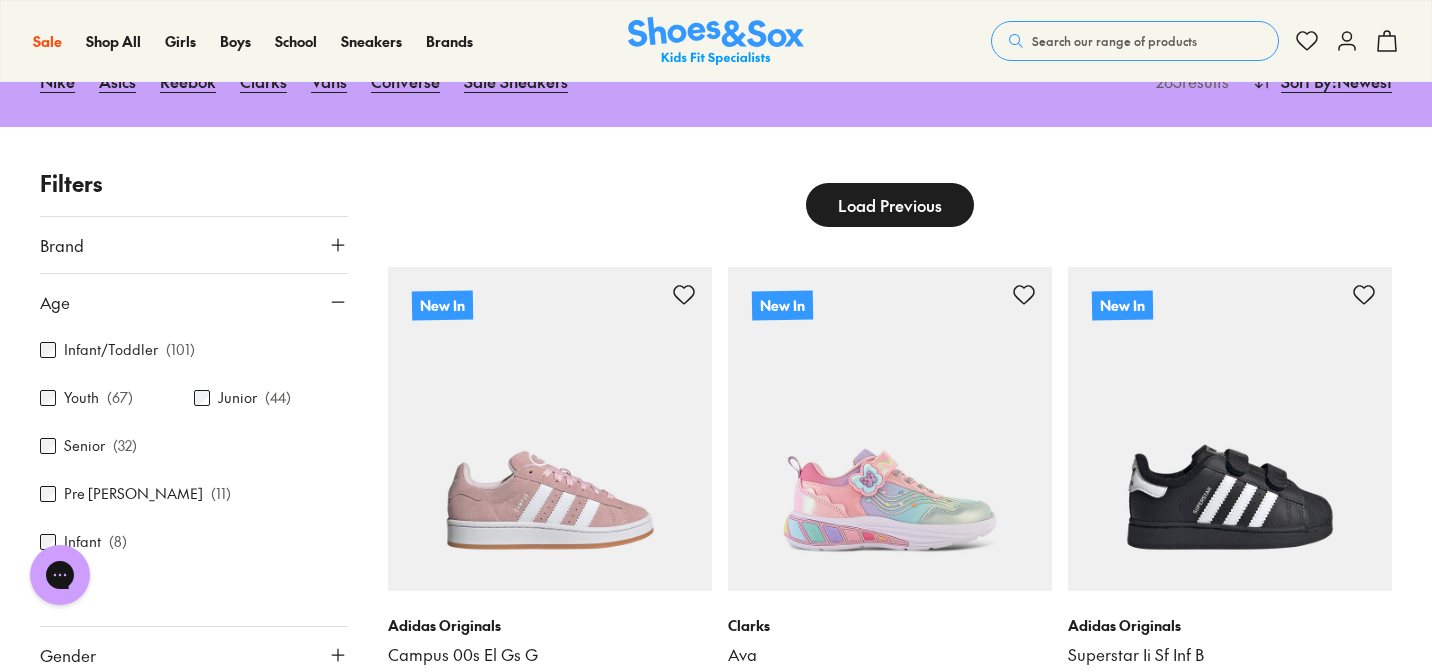 scroll, scrollTop: 0, scrollLeft: 0, axis: both 